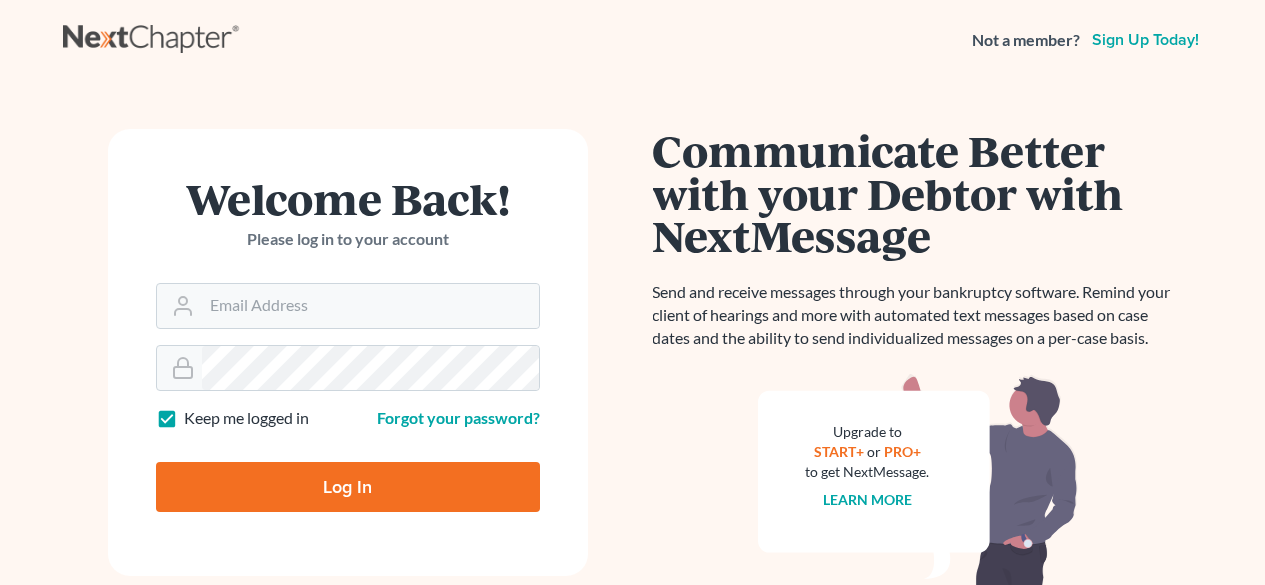 scroll, scrollTop: 0, scrollLeft: 0, axis: both 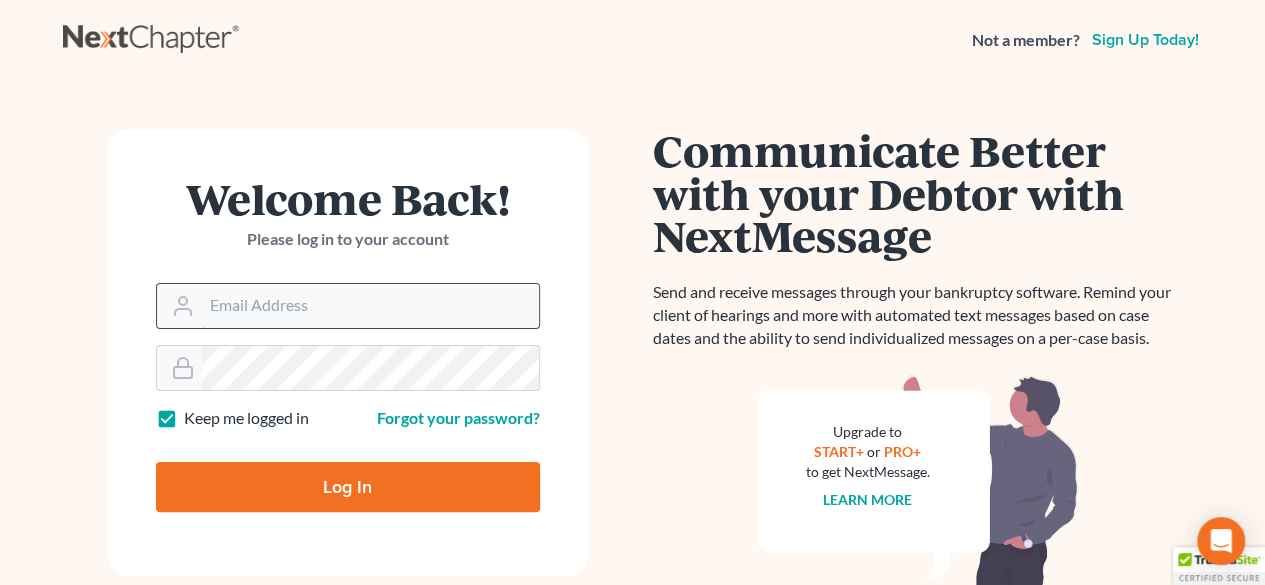 click on "Email Address" at bounding box center [370, 306] 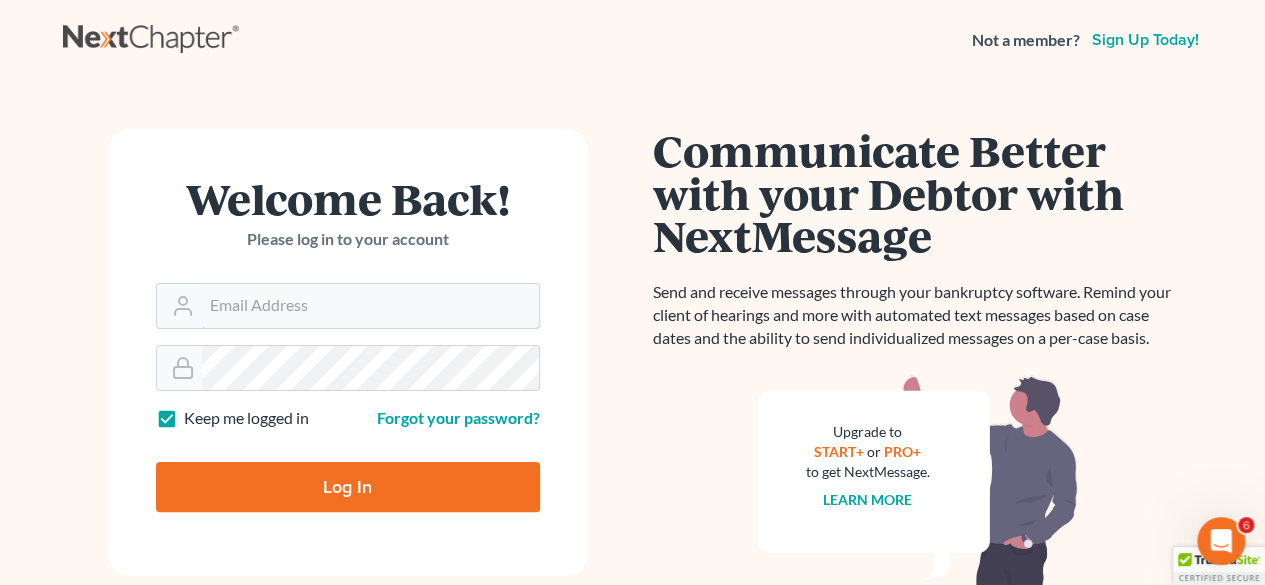 scroll, scrollTop: 0, scrollLeft: 0, axis: both 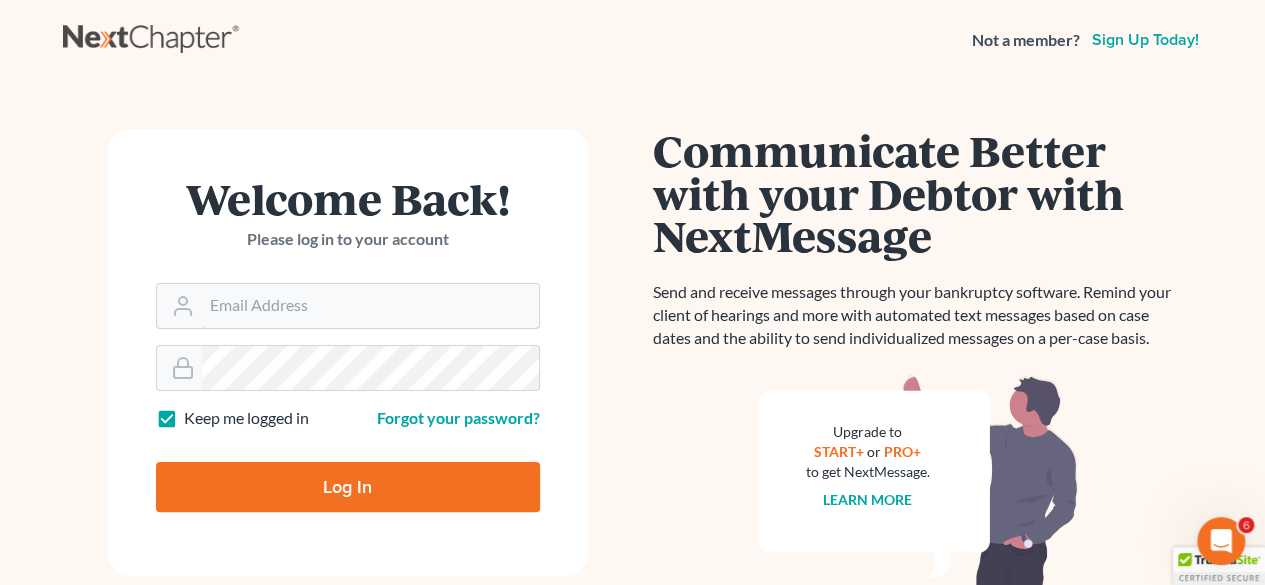 type on "[EMAIL]" 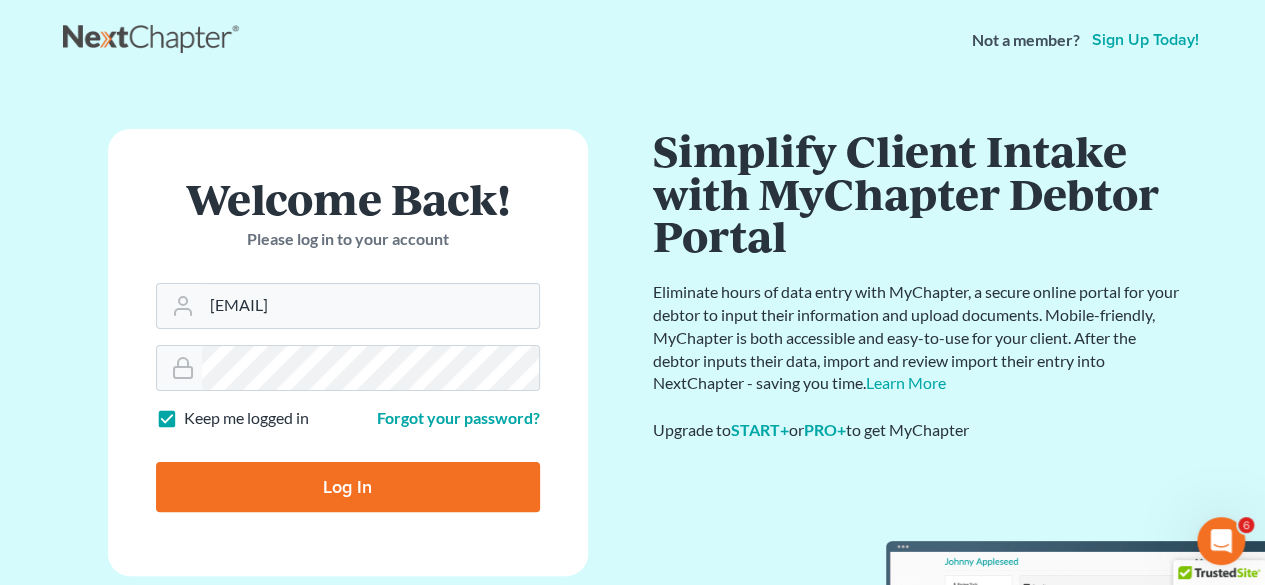 click on "Log In" at bounding box center (348, 487) 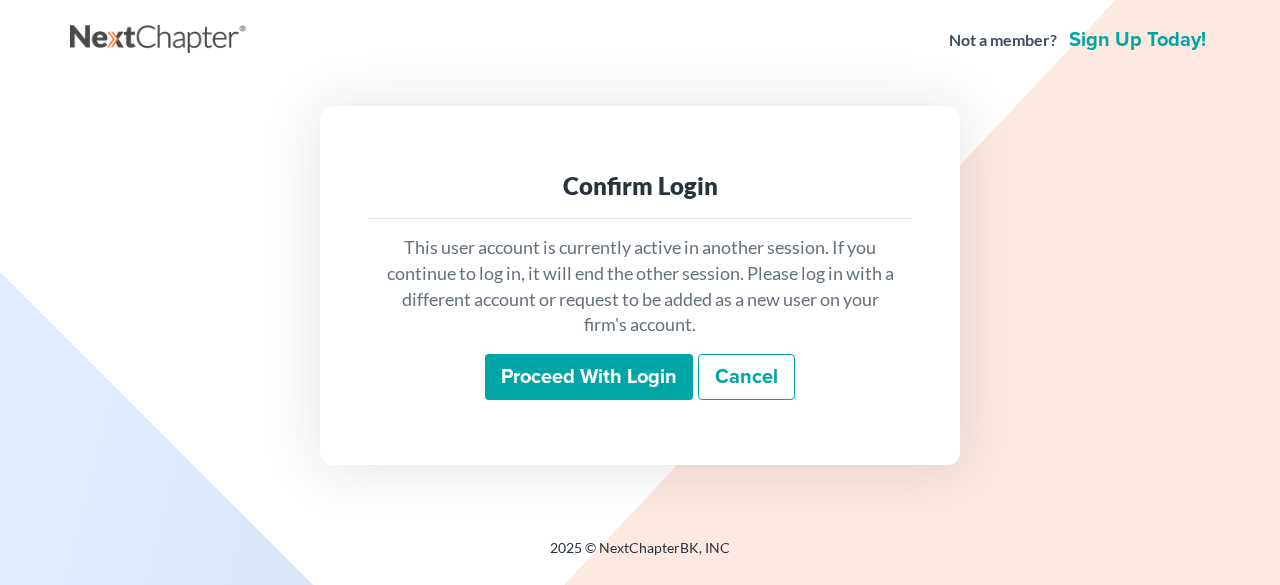 scroll, scrollTop: 0, scrollLeft: 0, axis: both 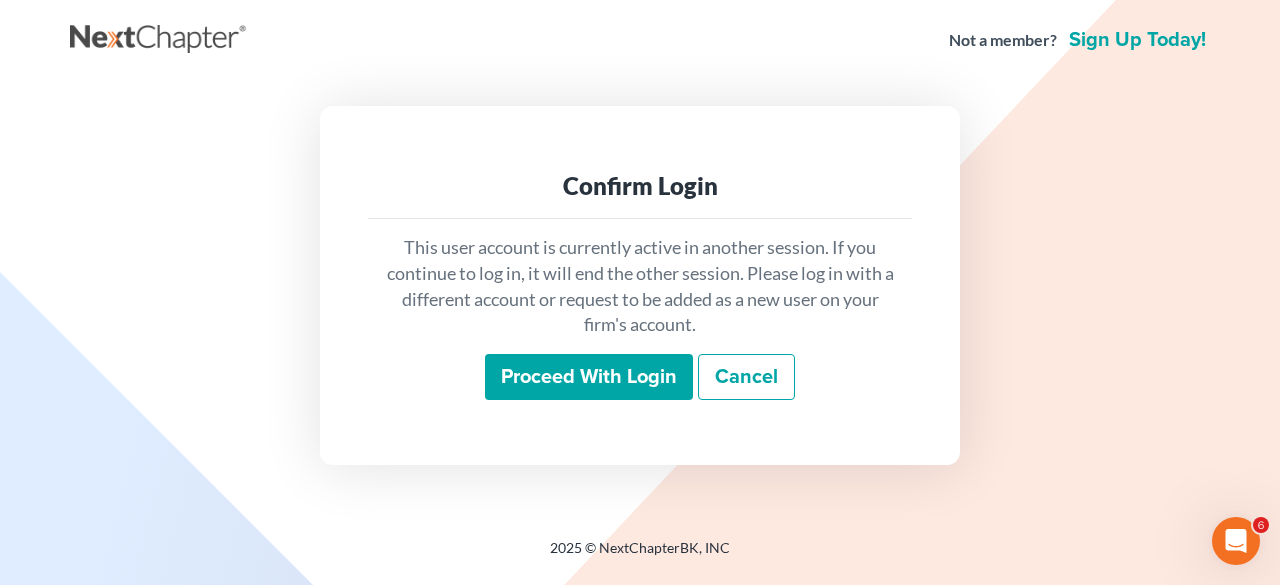 click on "Proceed with login" at bounding box center [589, 377] 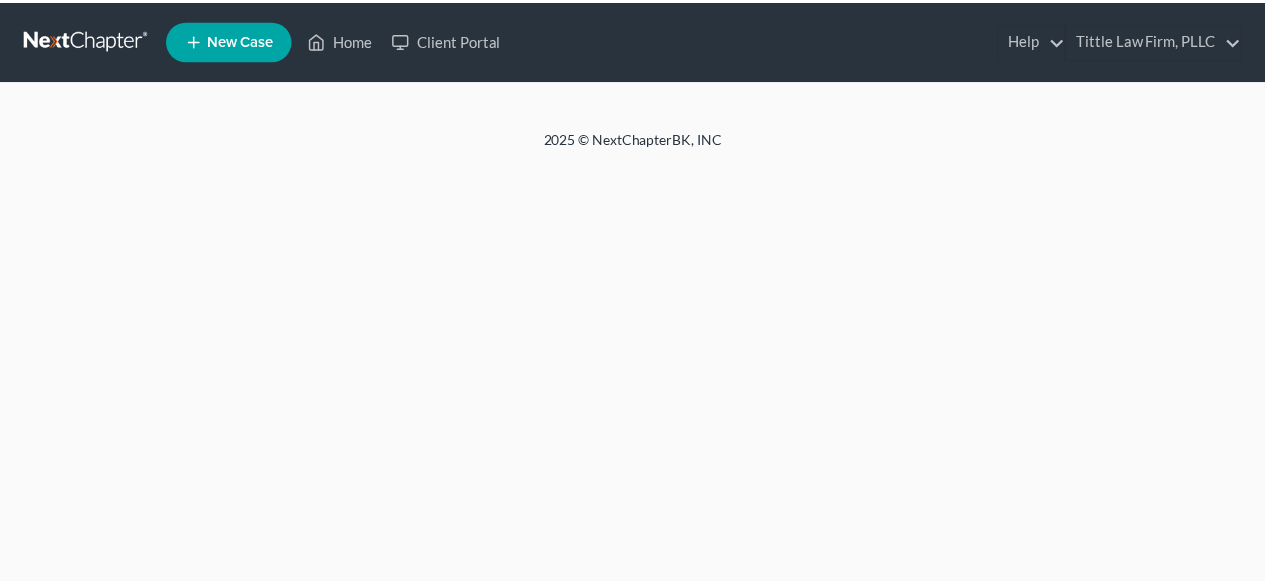 scroll, scrollTop: 0, scrollLeft: 0, axis: both 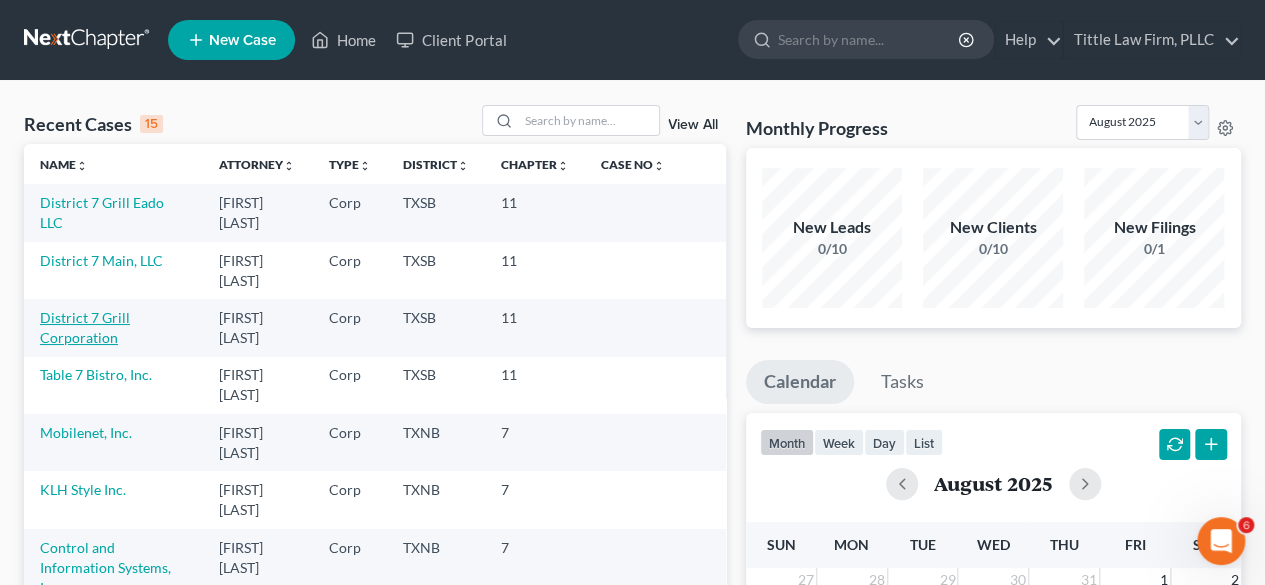 click on "District 7 Grill Corporation" at bounding box center (85, 327) 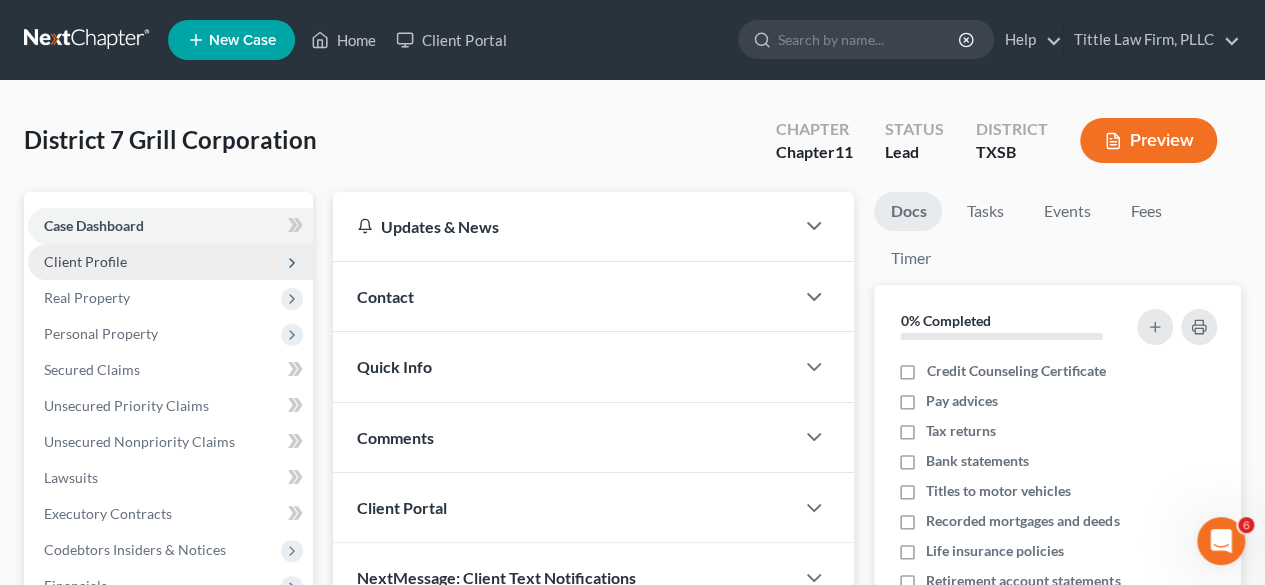 click on "Client Profile" at bounding box center (170, 262) 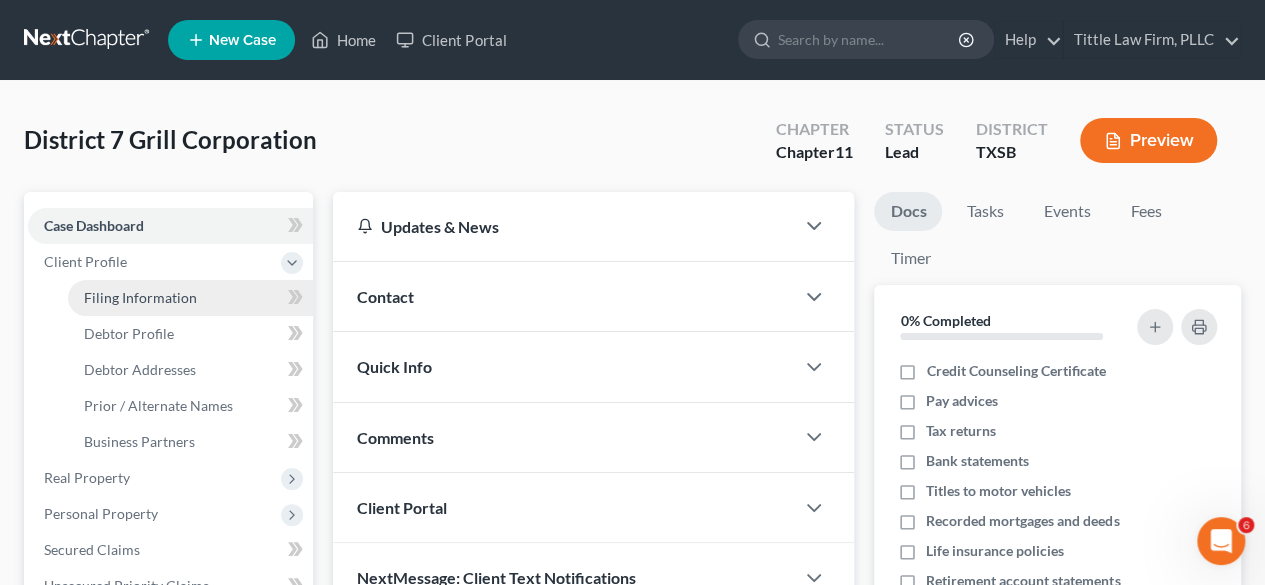 click on "Filing Information" at bounding box center [140, 297] 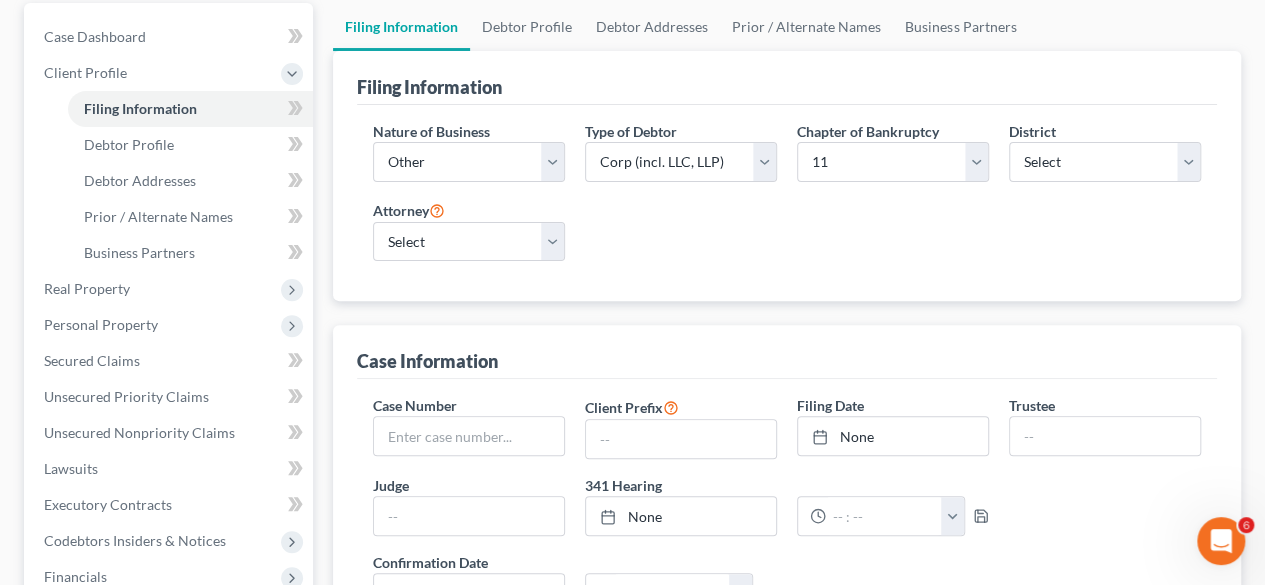 scroll, scrollTop: 190, scrollLeft: 0, axis: vertical 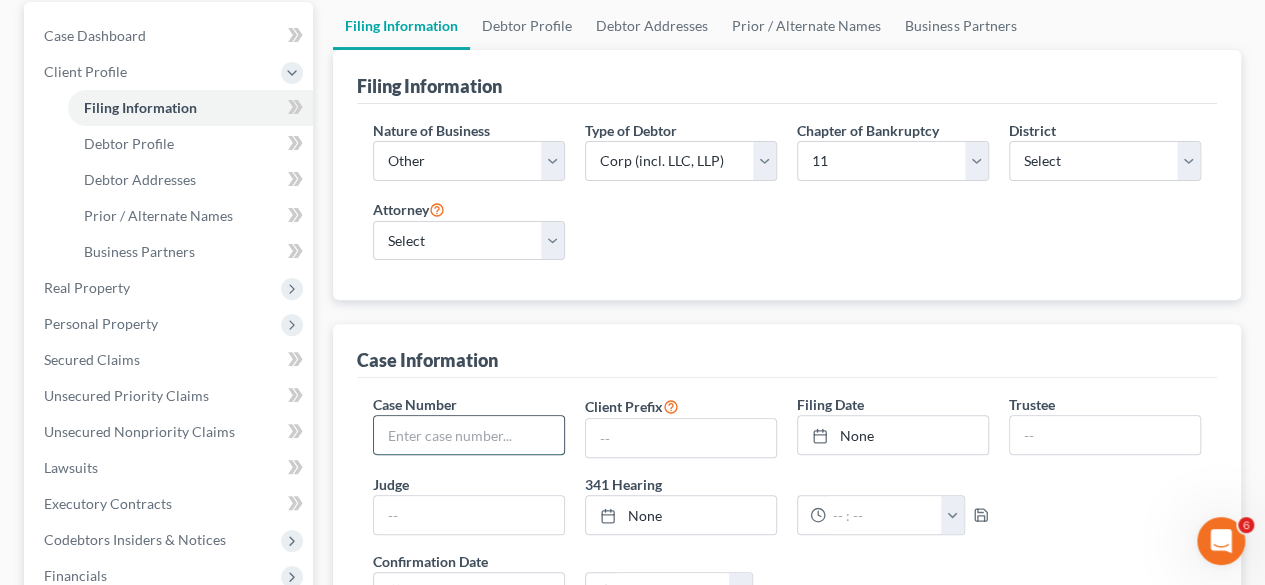 click at bounding box center (469, 435) 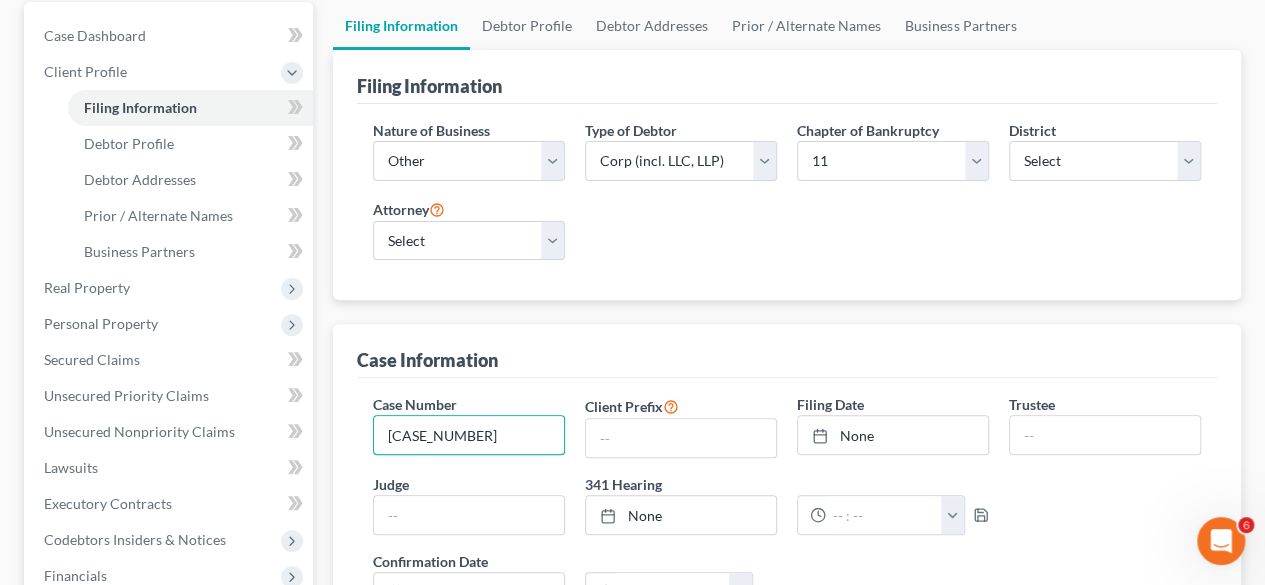 type on "25-34547" 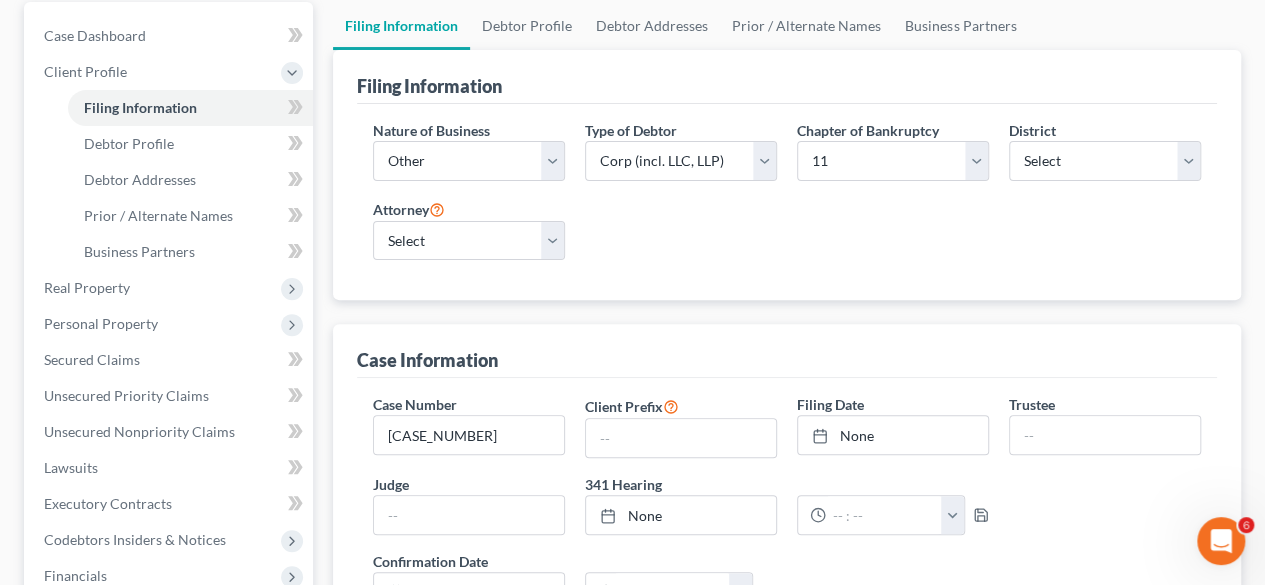 click on "Case Information" at bounding box center (787, 351) 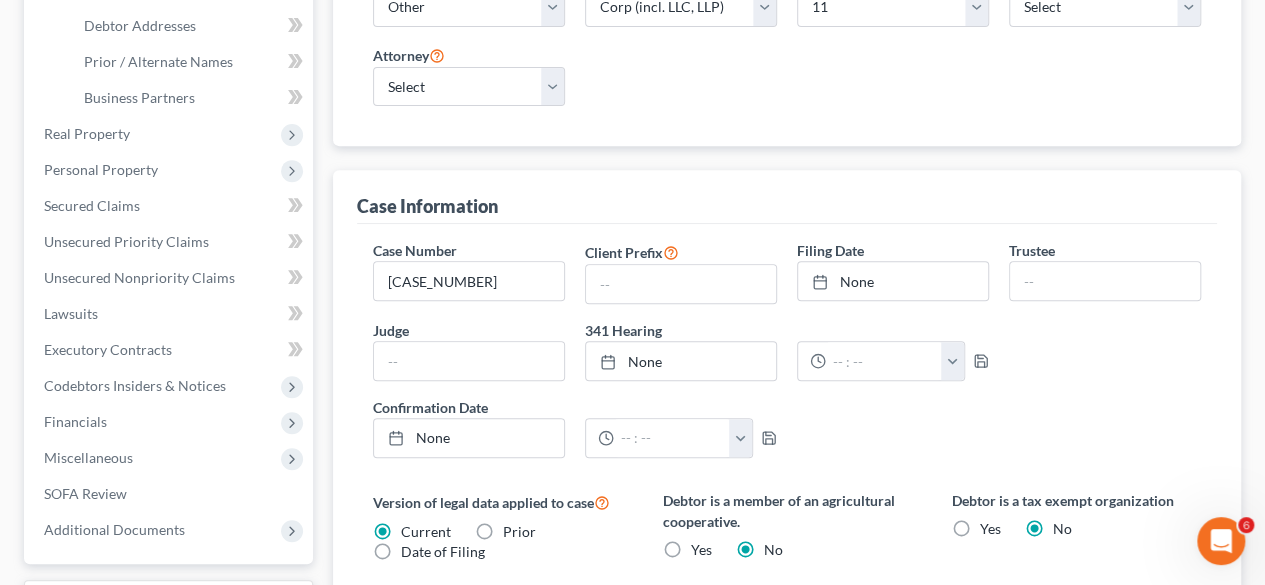 scroll, scrollTop: 0, scrollLeft: 0, axis: both 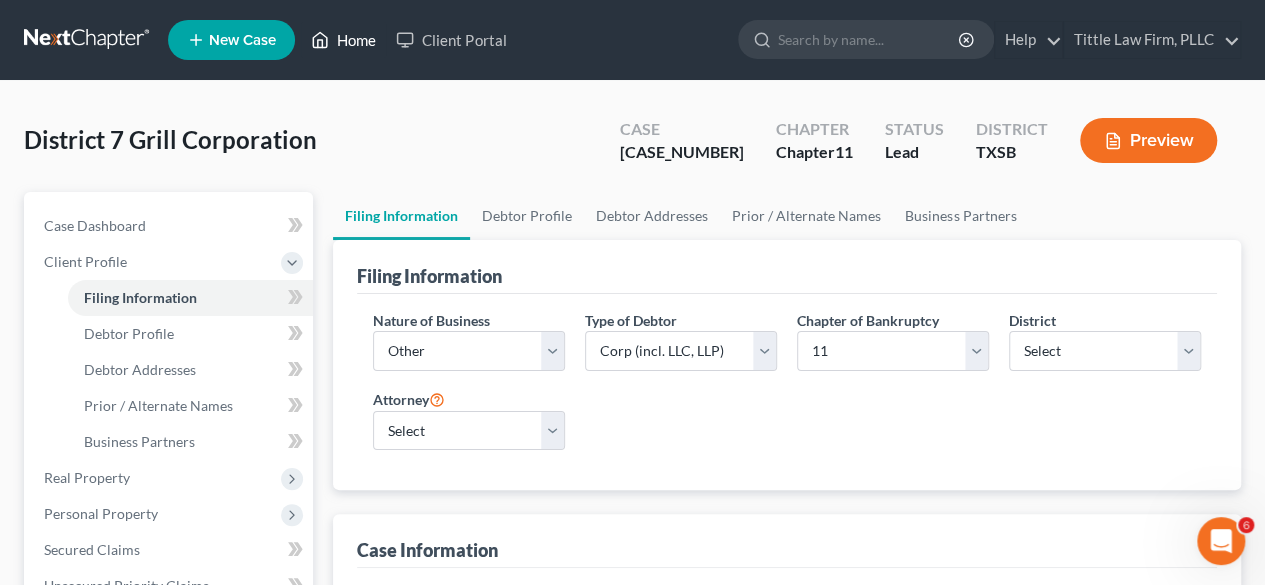 click on "Home" at bounding box center [343, 40] 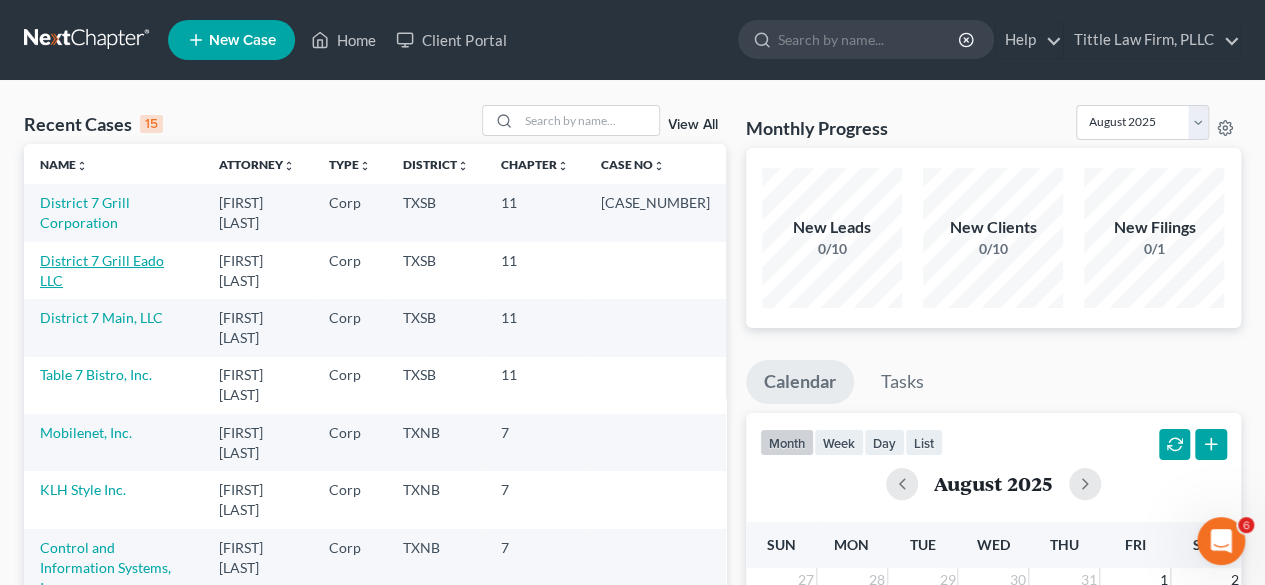 click on "District 7 Grill Eado LLC" at bounding box center (102, 270) 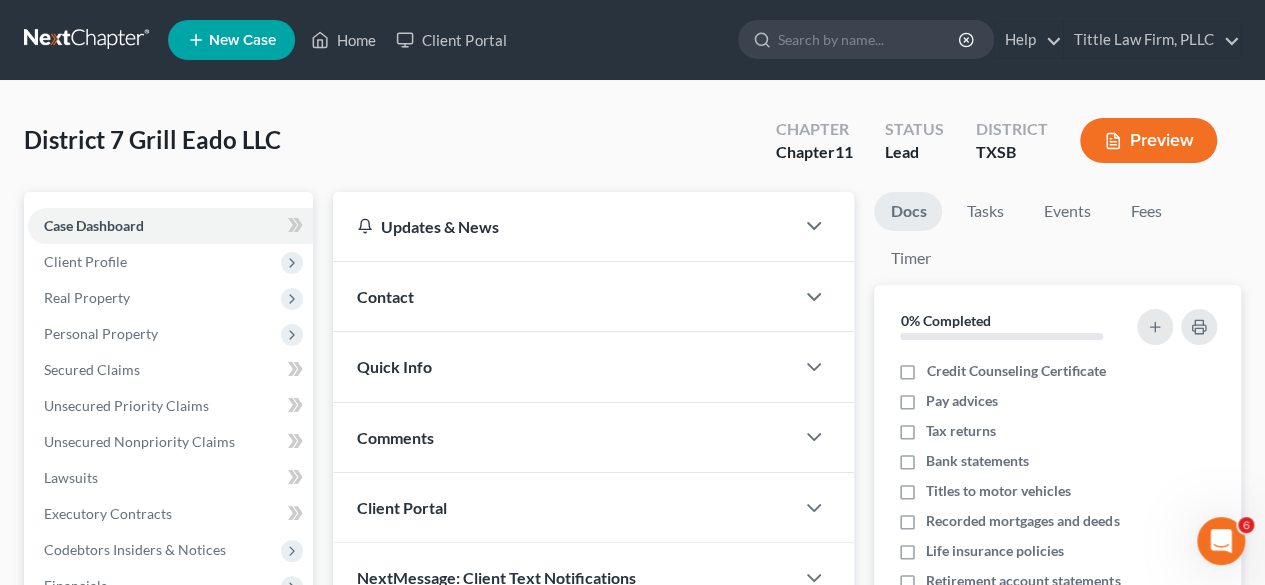 click on "Client Profile" at bounding box center [85, 261] 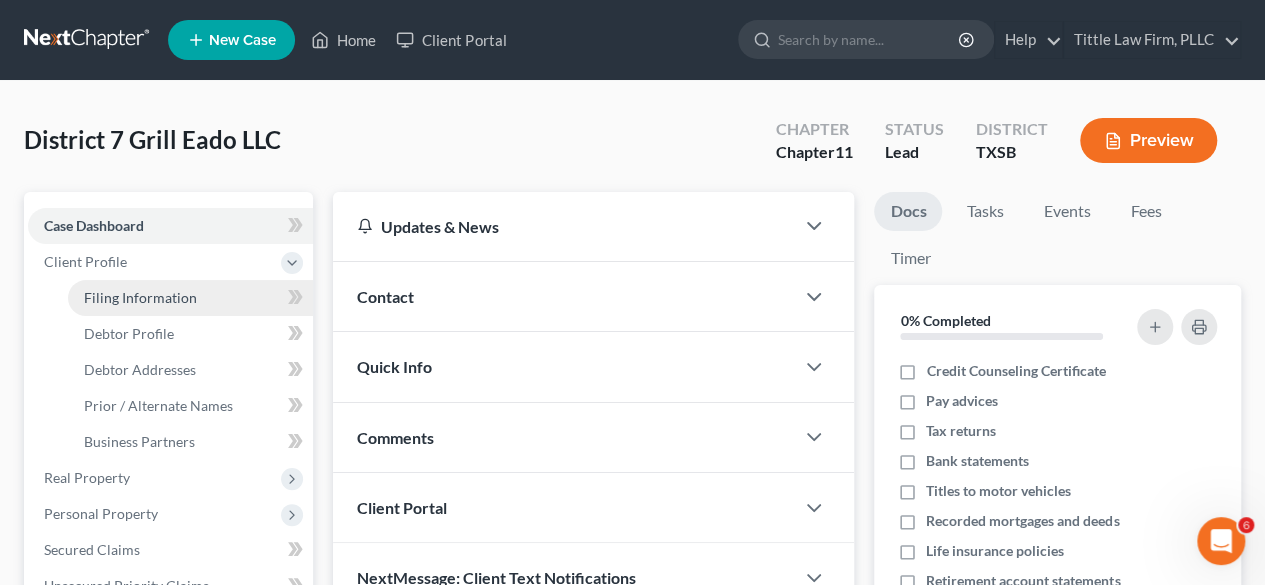 click on "Filing Information" at bounding box center (140, 297) 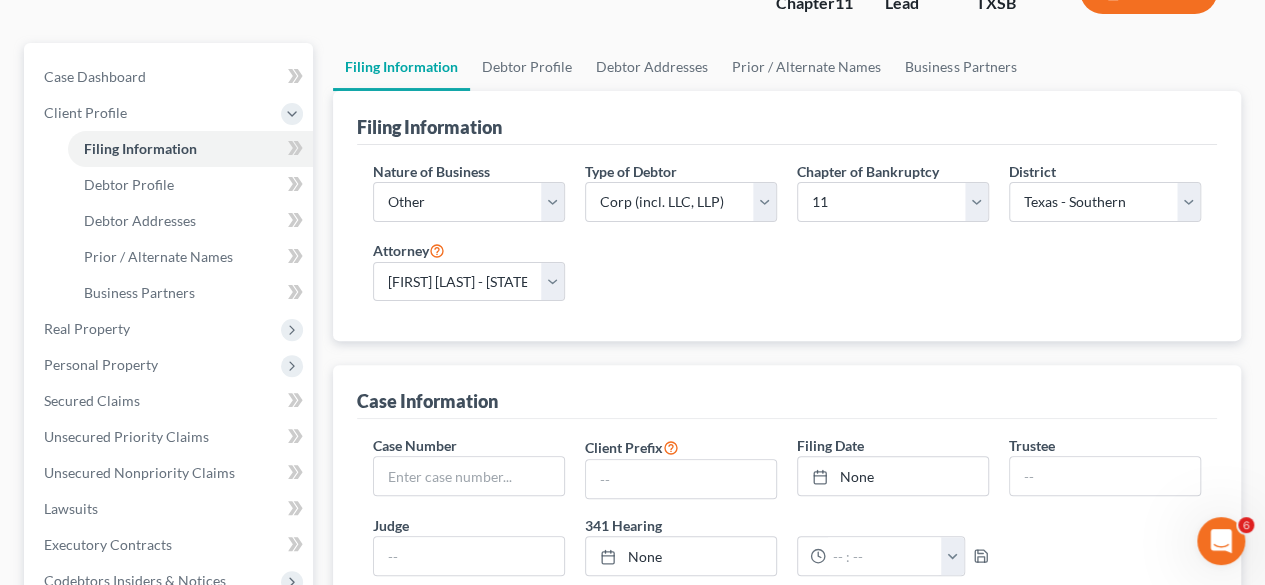 scroll, scrollTop: 159, scrollLeft: 0, axis: vertical 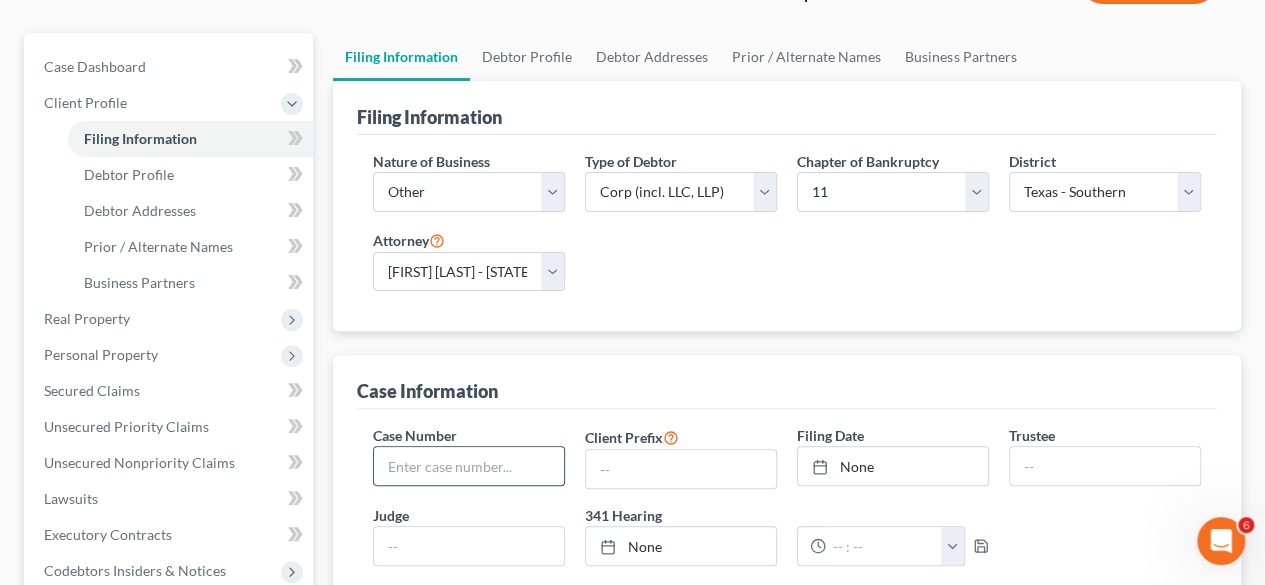 click at bounding box center (469, 466) 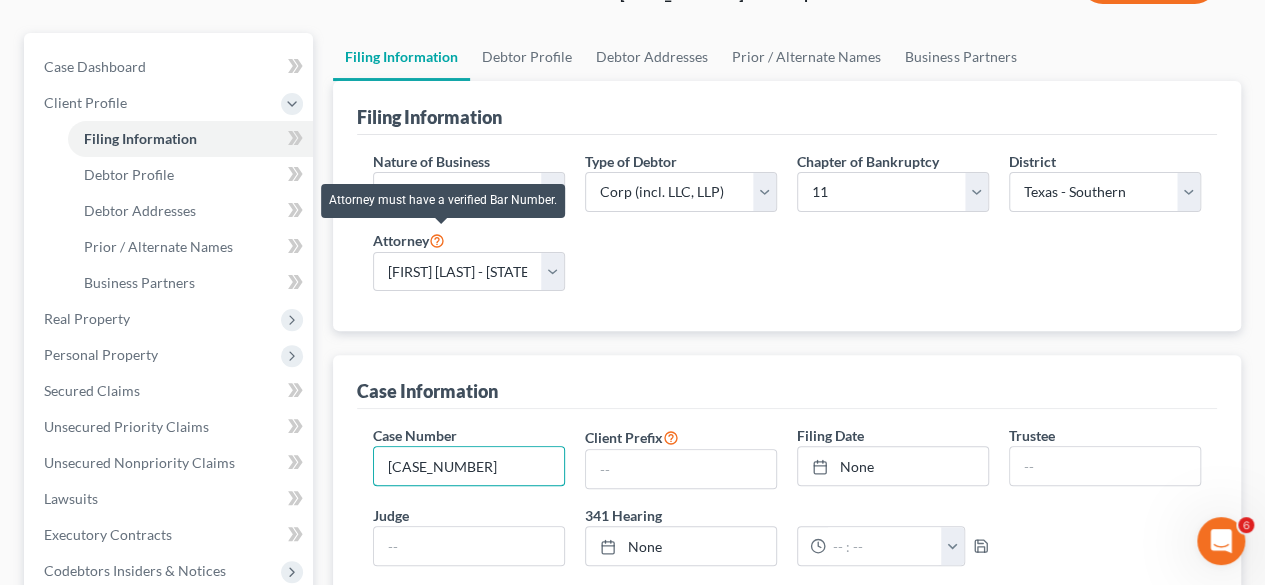 scroll, scrollTop: 0, scrollLeft: 0, axis: both 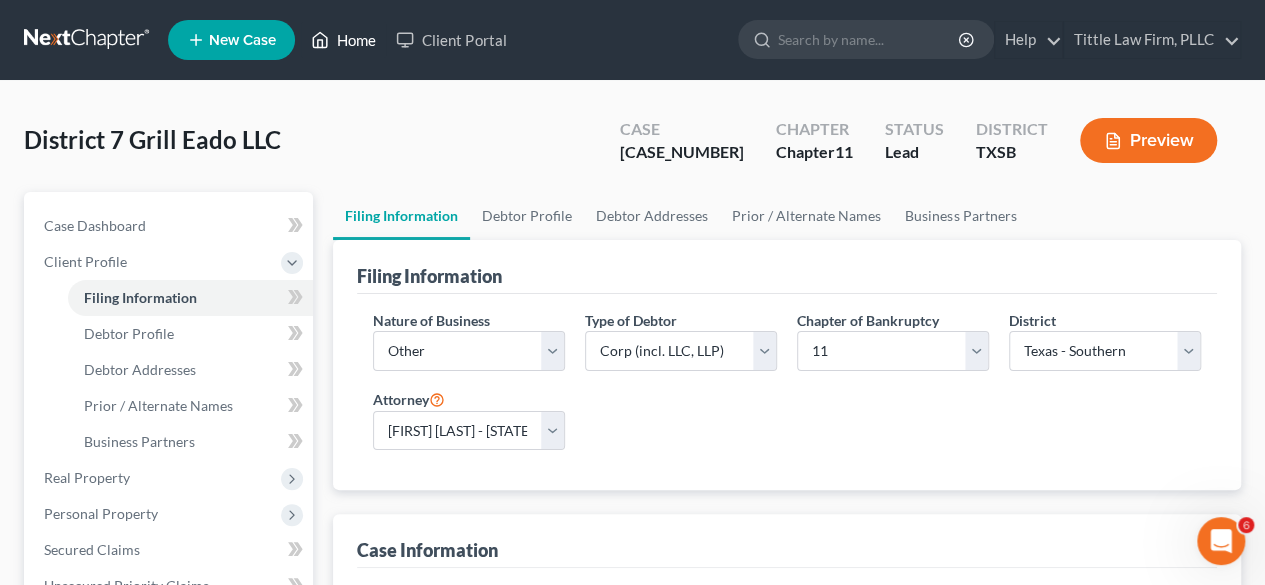 type on "25-34548" 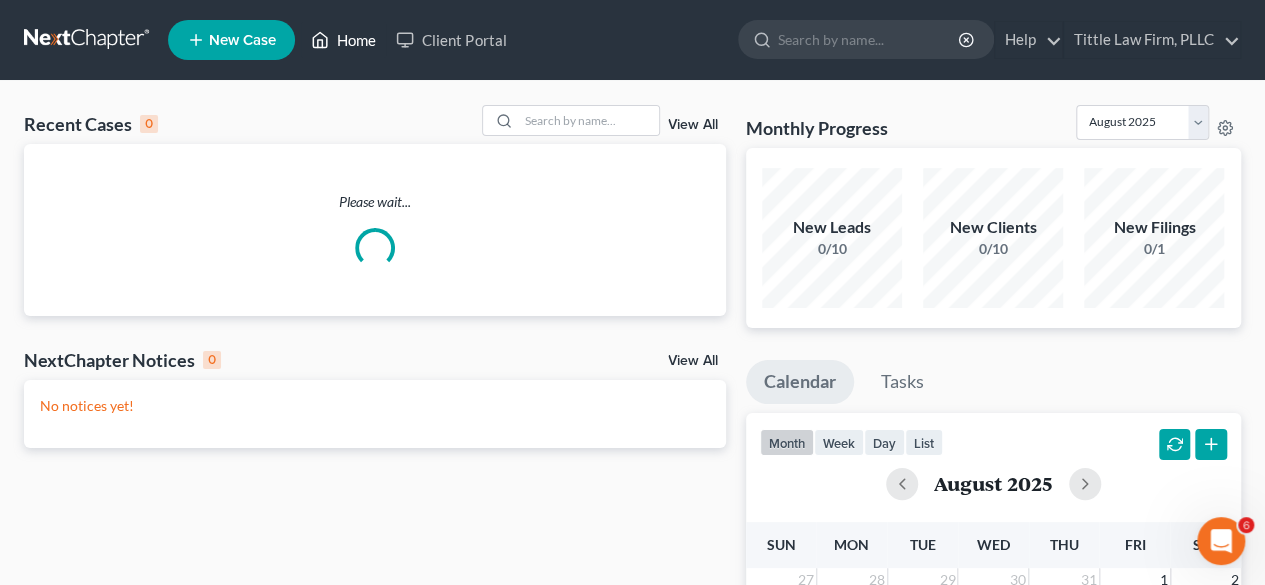 click on "Home" at bounding box center [343, 40] 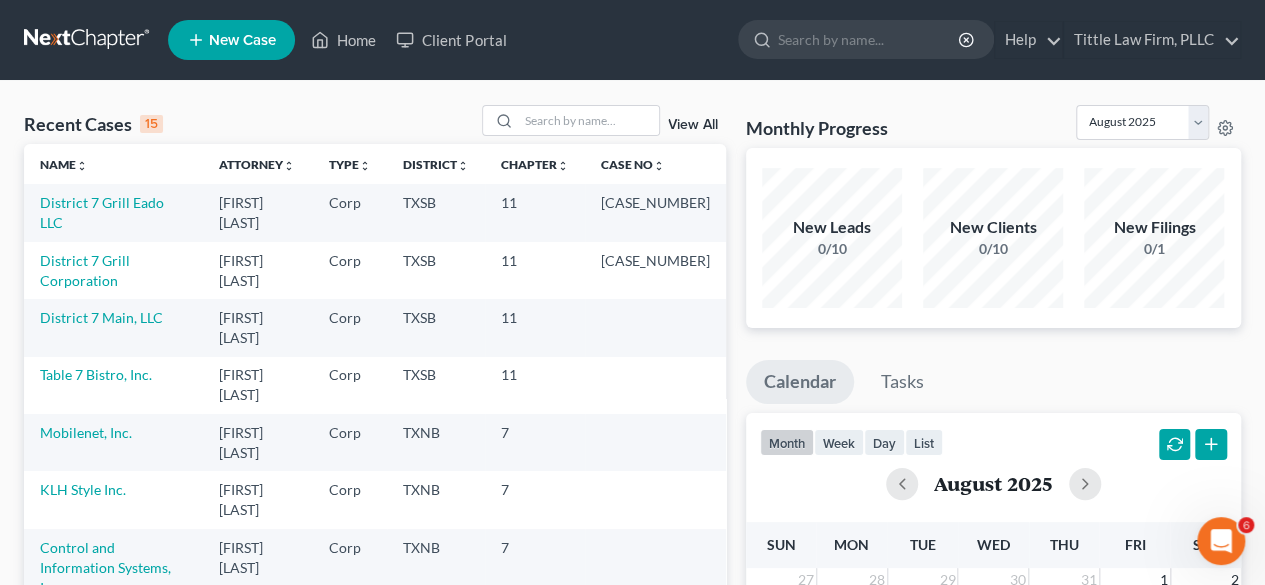 click on "District 7 Main, LLC" at bounding box center (113, 327) 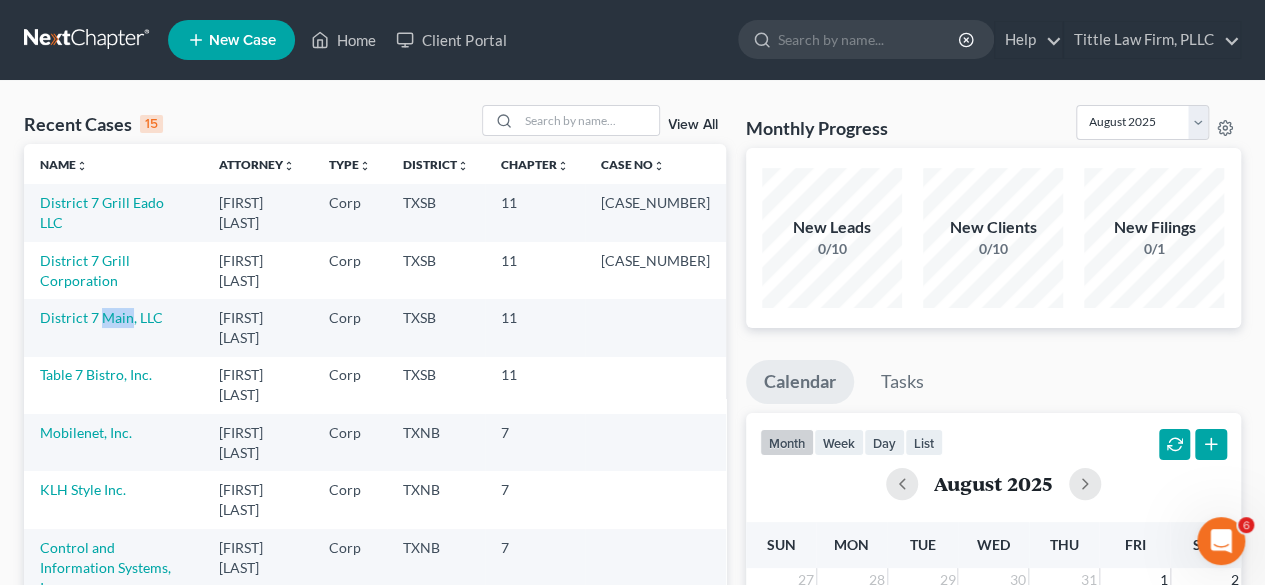 click on "District 7 Main, LLC" at bounding box center [113, 327] 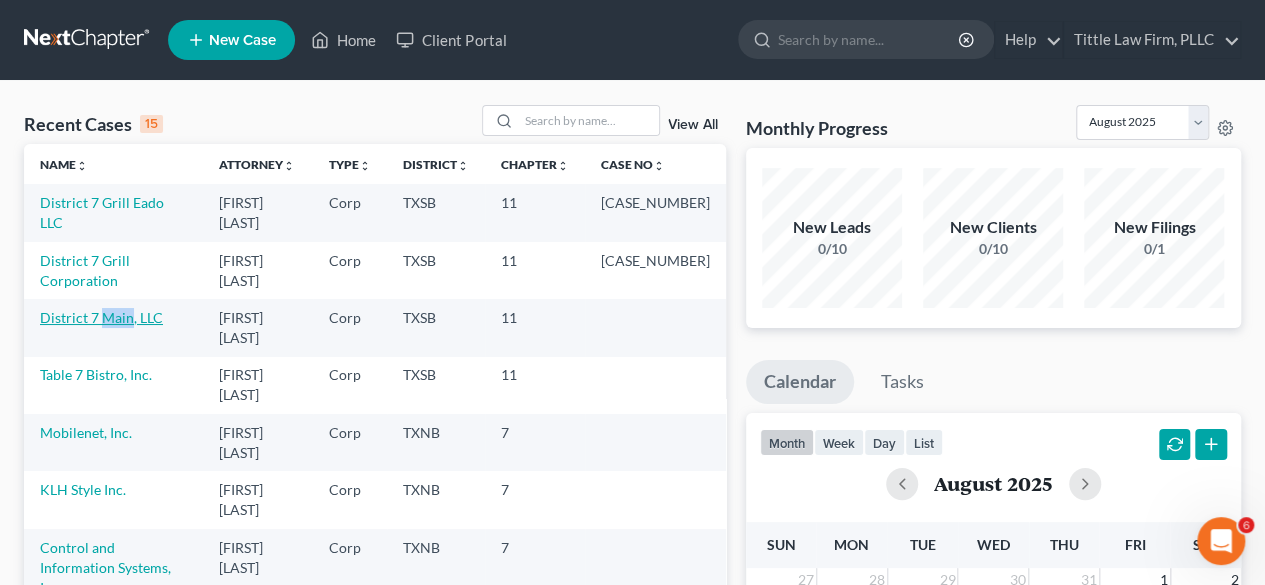 click on "District 7 Main, LLC" at bounding box center (101, 317) 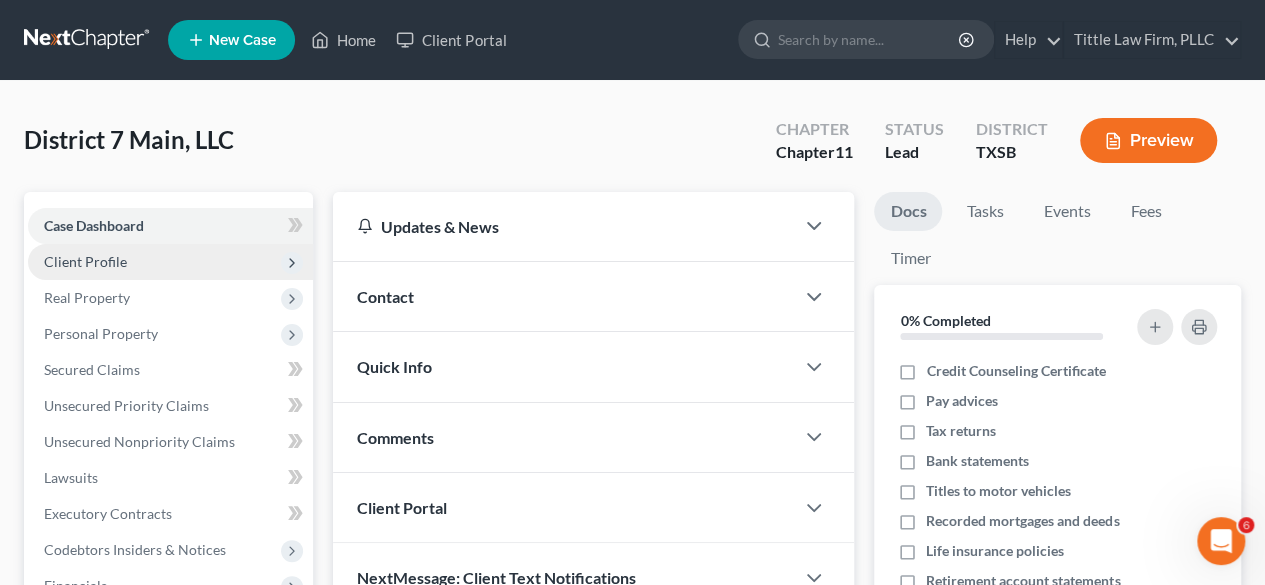 click on "Client Profile" at bounding box center [170, 262] 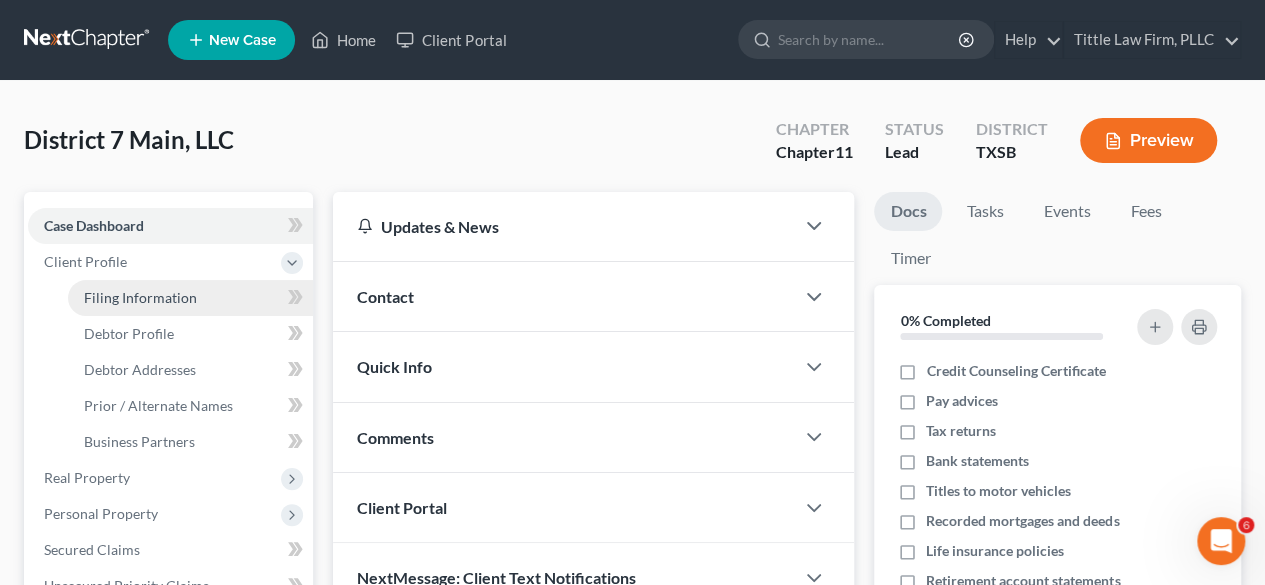 click on "Filing Information" at bounding box center [140, 297] 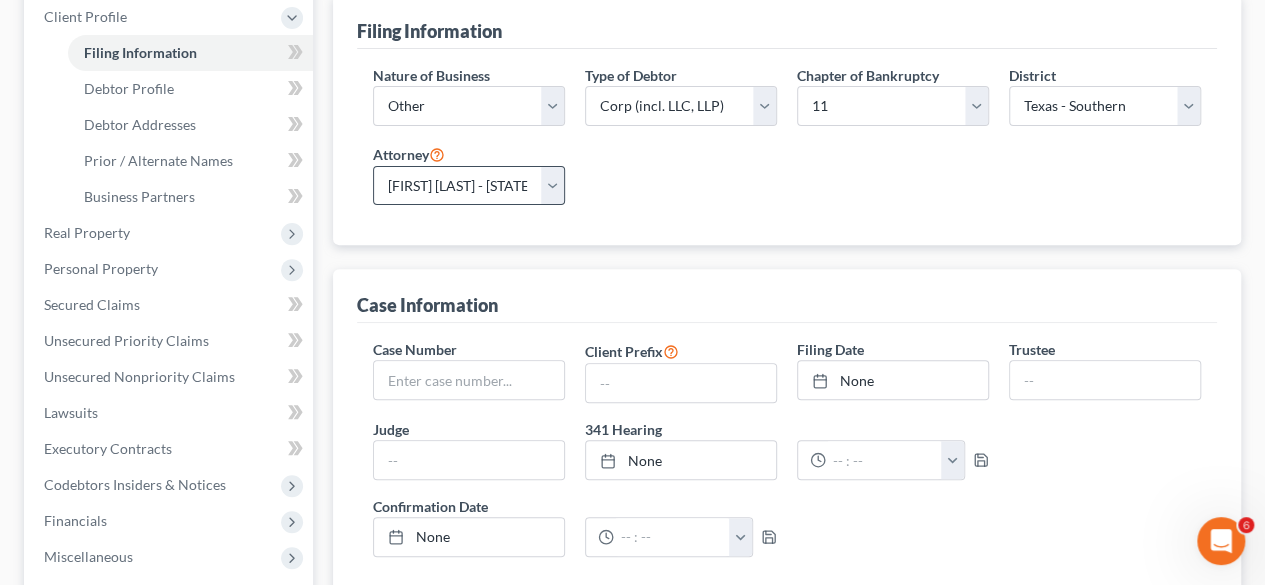 scroll, scrollTop: 246, scrollLeft: 0, axis: vertical 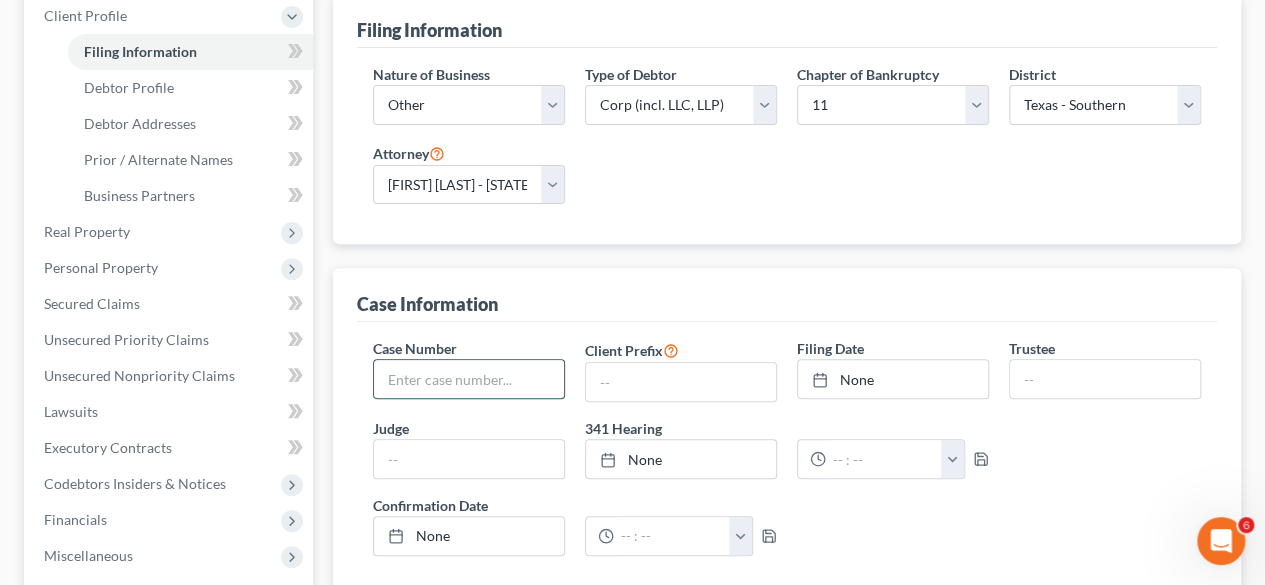 click at bounding box center [469, 379] 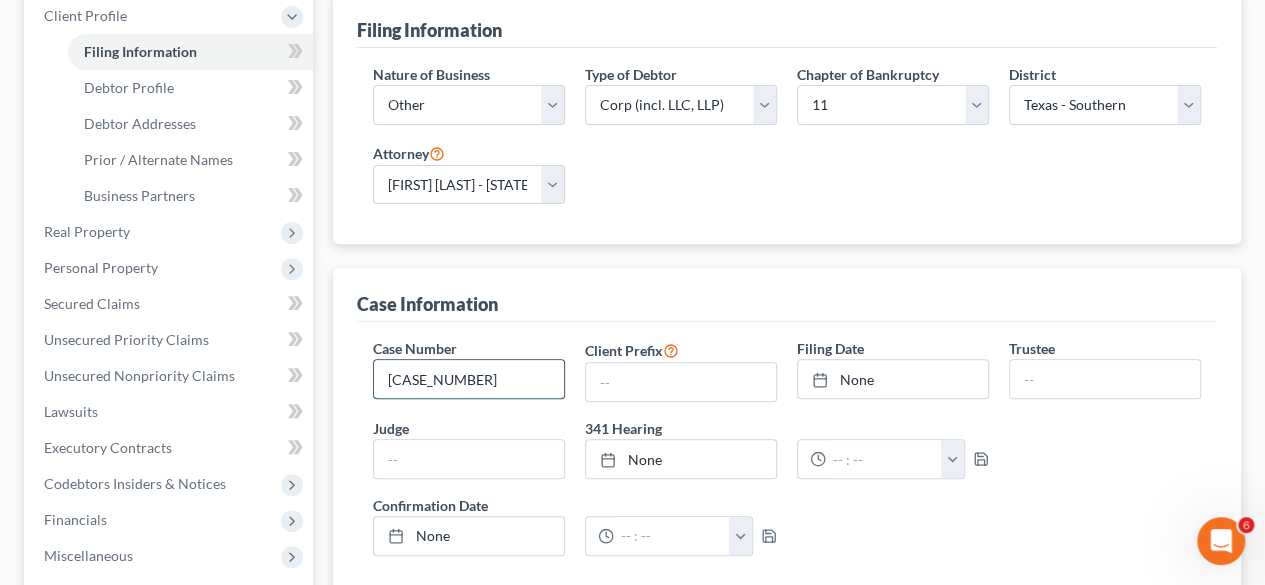 scroll, scrollTop: 0, scrollLeft: 0, axis: both 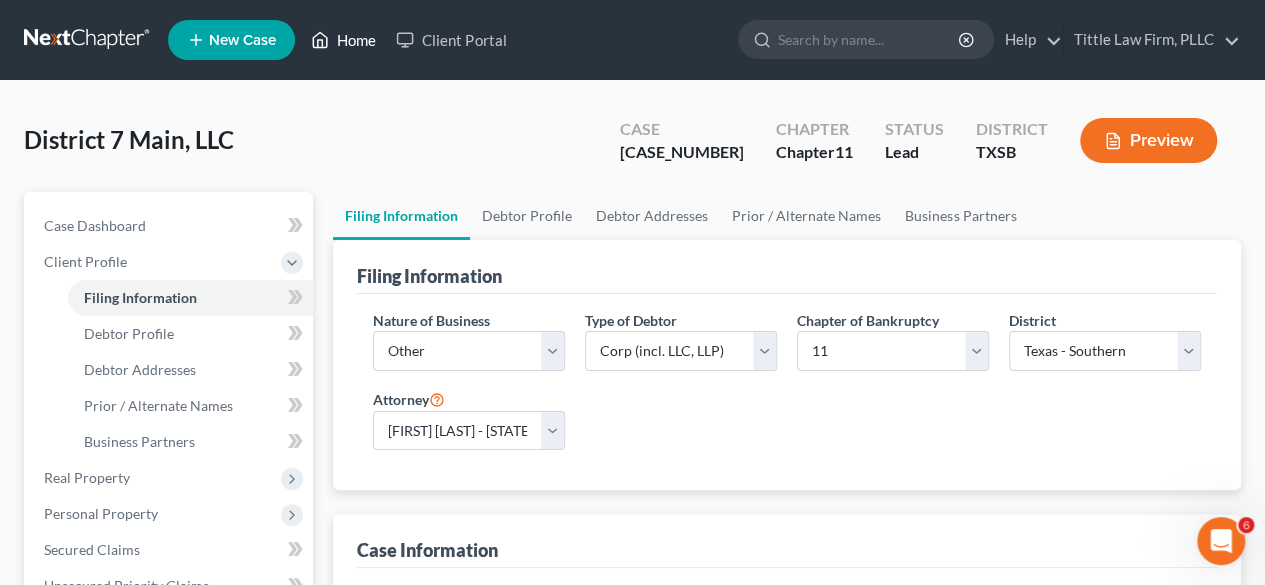 type on "25-34549" 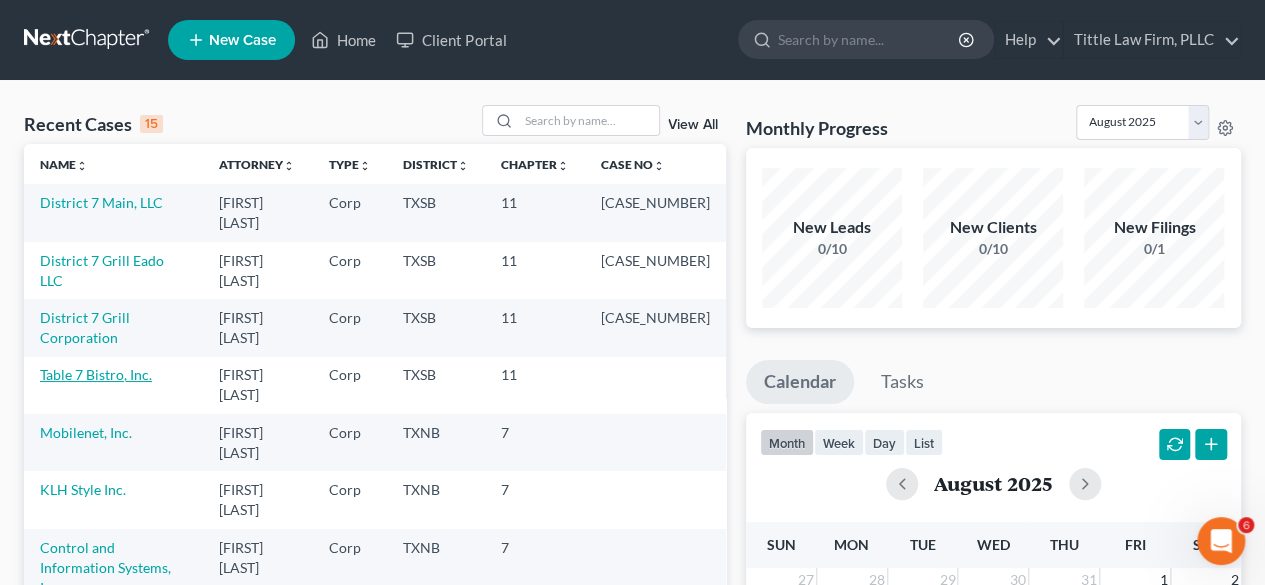 click on "Table 7 Bistro, Inc." at bounding box center [96, 374] 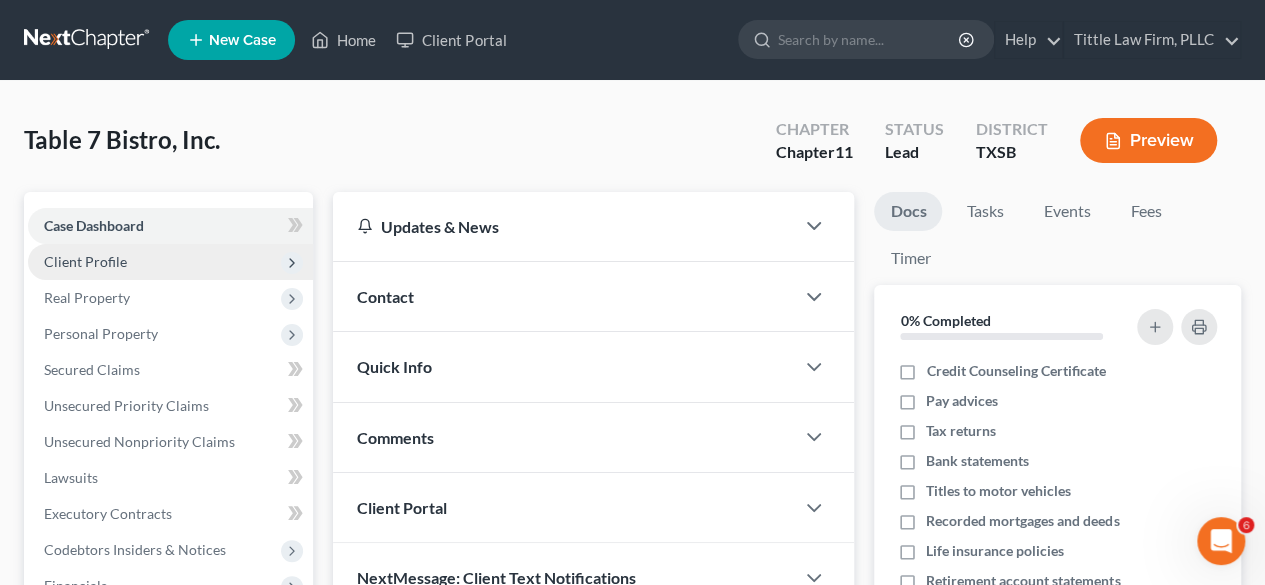 click on "Client Profile" at bounding box center (170, 262) 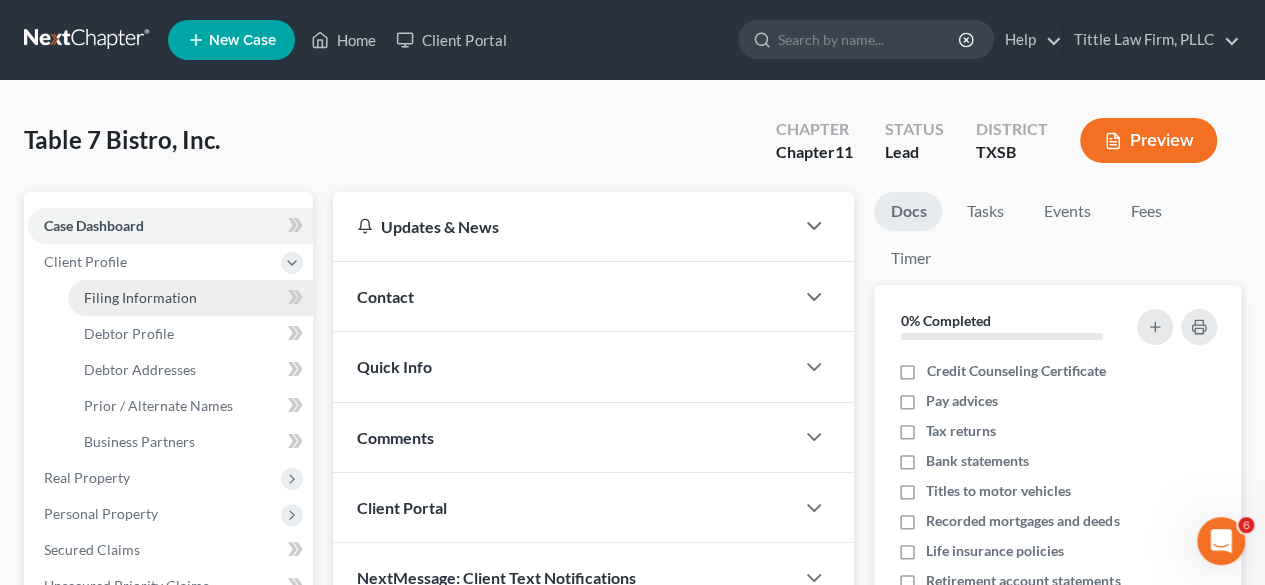 click on "Filing Information" at bounding box center [140, 297] 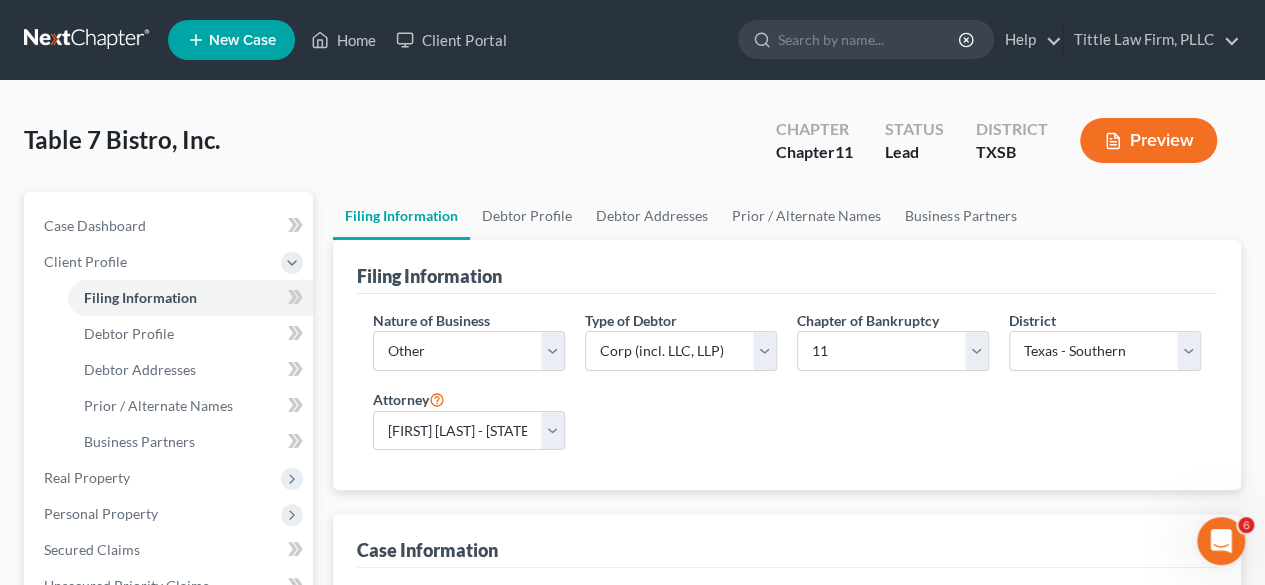 scroll, scrollTop: 156, scrollLeft: 0, axis: vertical 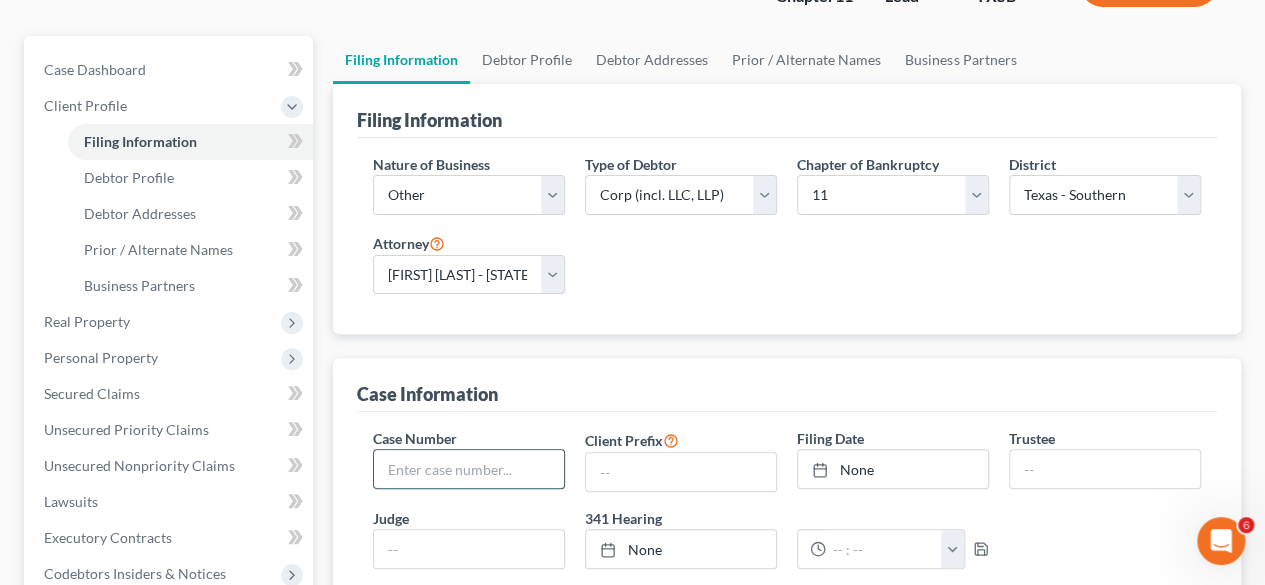 click at bounding box center (469, 469) 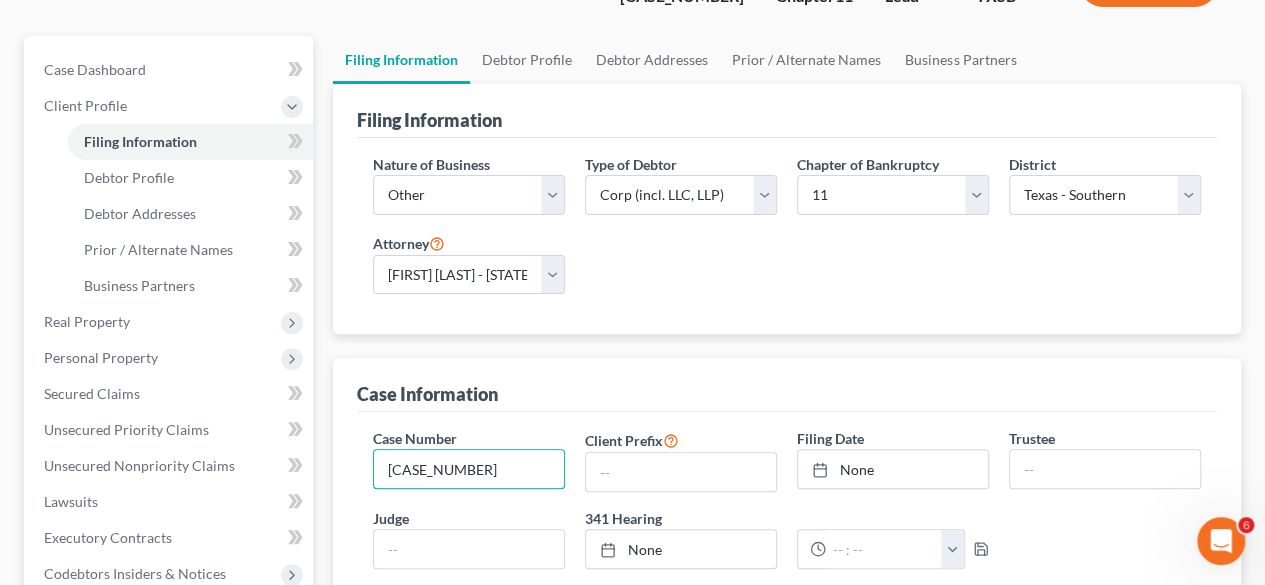 scroll, scrollTop: 0, scrollLeft: 0, axis: both 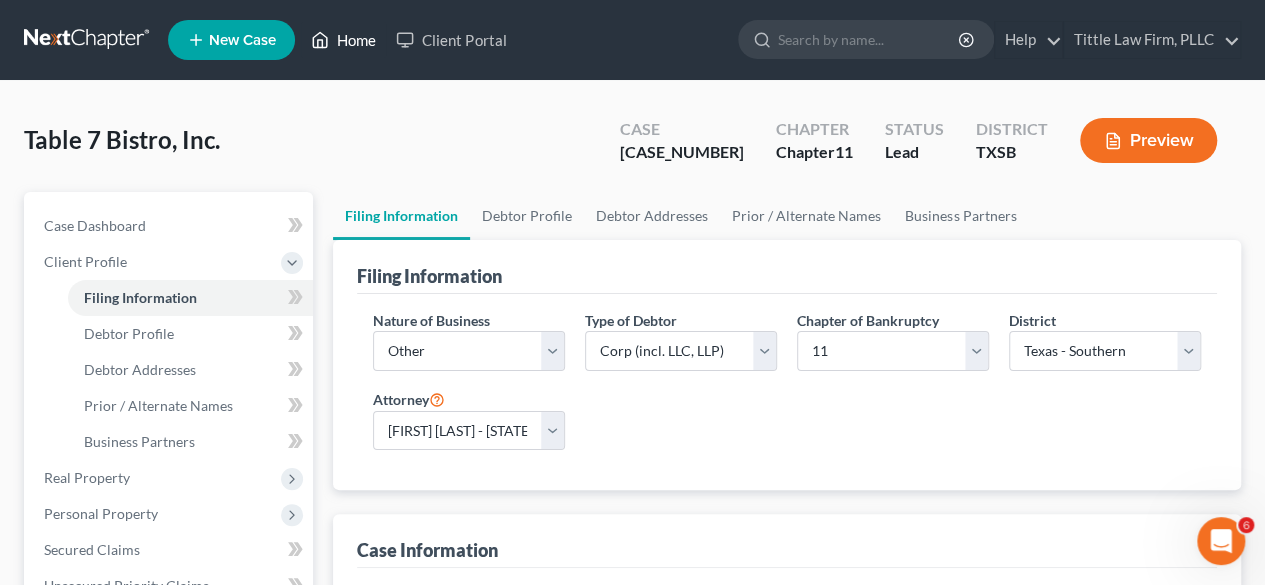 type on "25-34550" 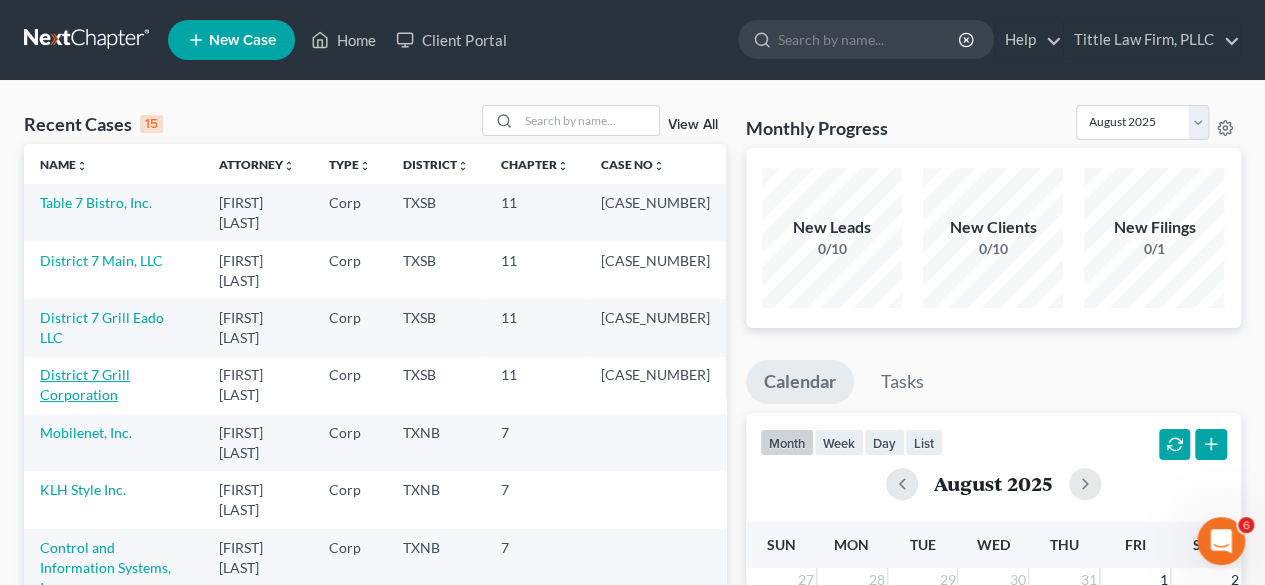 click on "District 7 Grill Corporation" at bounding box center [85, 384] 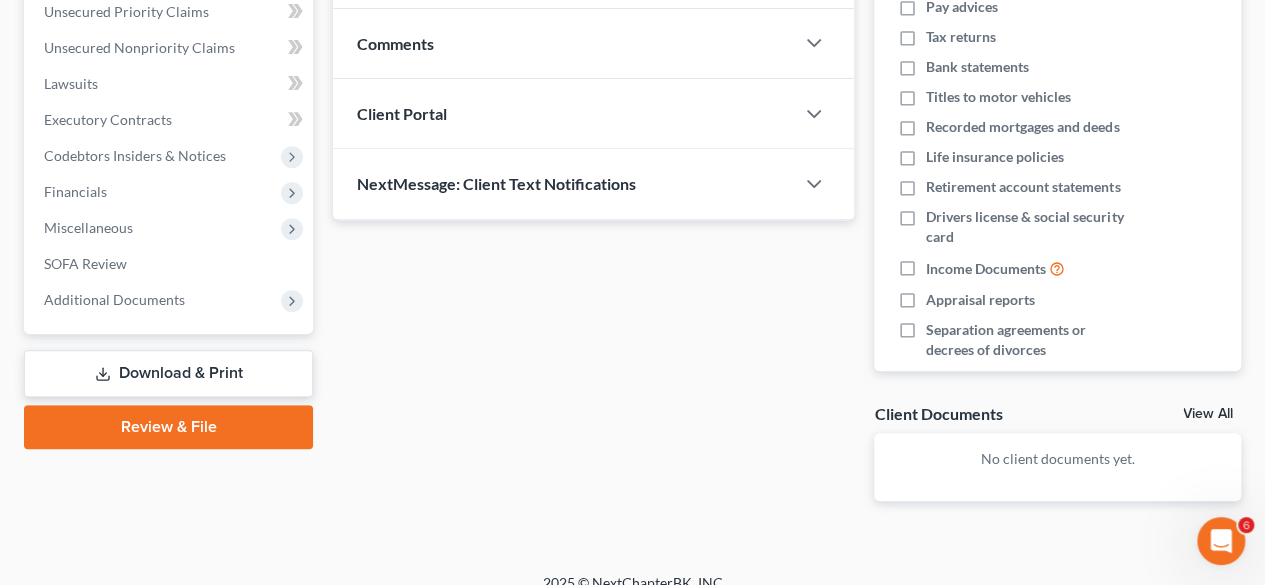 scroll, scrollTop: 416, scrollLeft: 0, axis: vertical 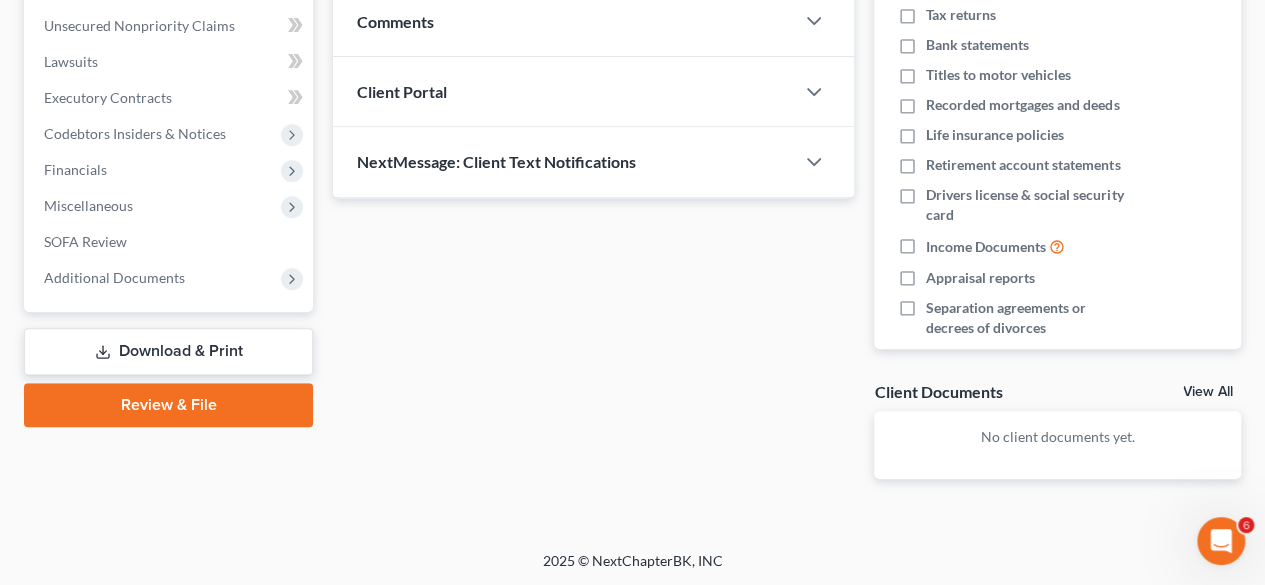 click on "Download & Print" at bounding box center (168, 351) 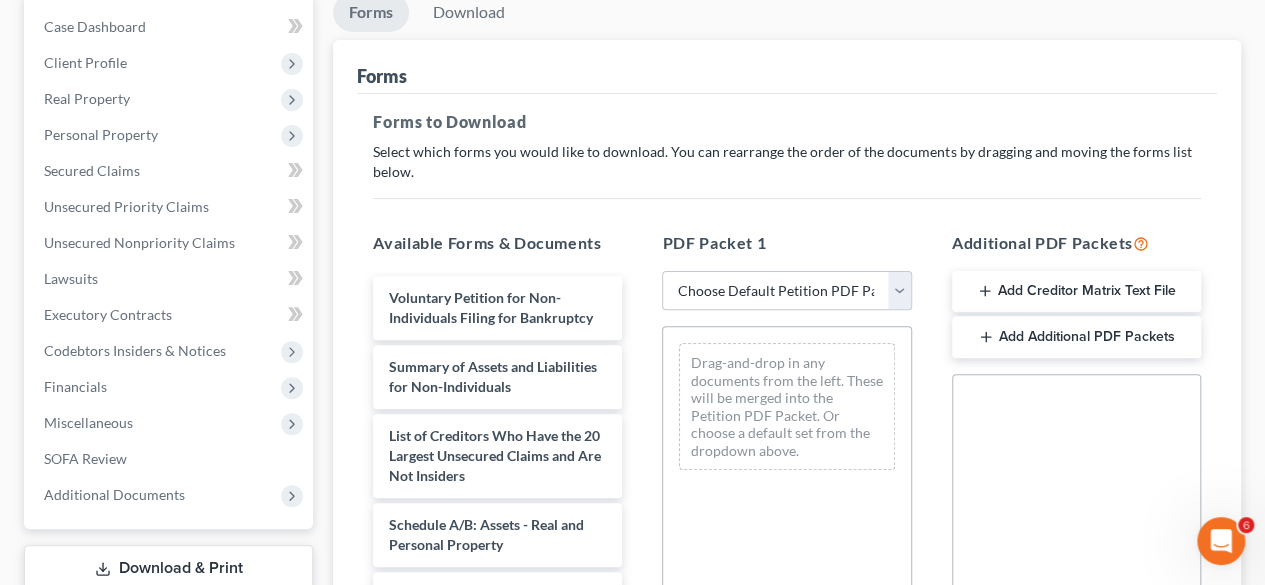 scroll, scrollTop: 203, scrollLeft: 0, axis: vertical 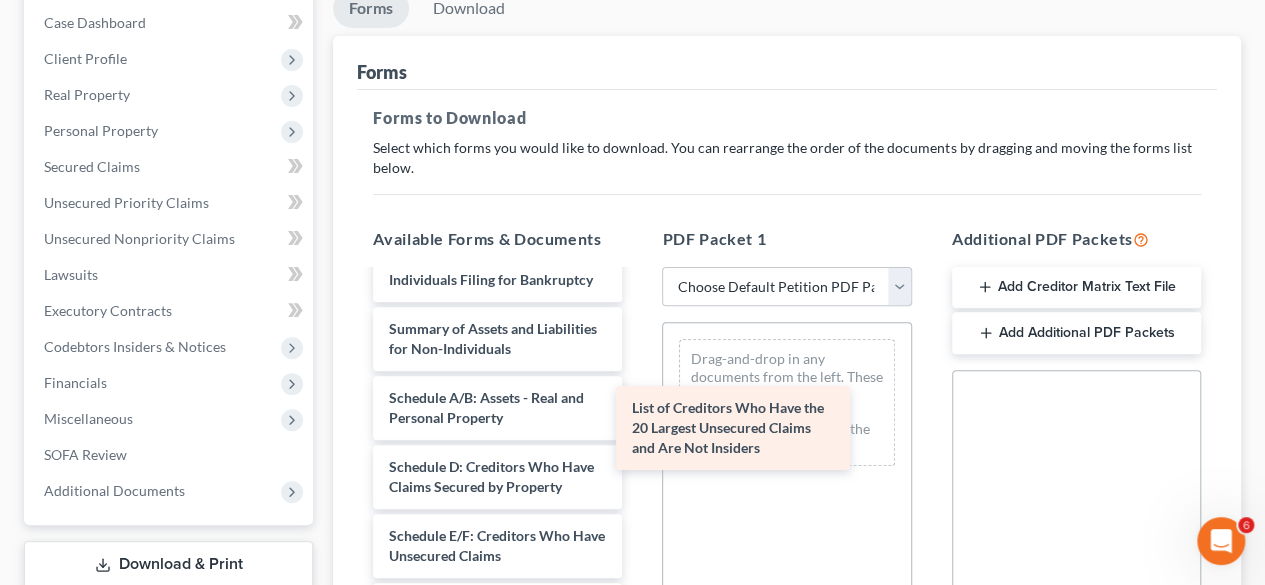 drag, startPoint x: 524, startPoint y: 445, endPoint x: 767, endPoint y: 437, distance: 243.13165 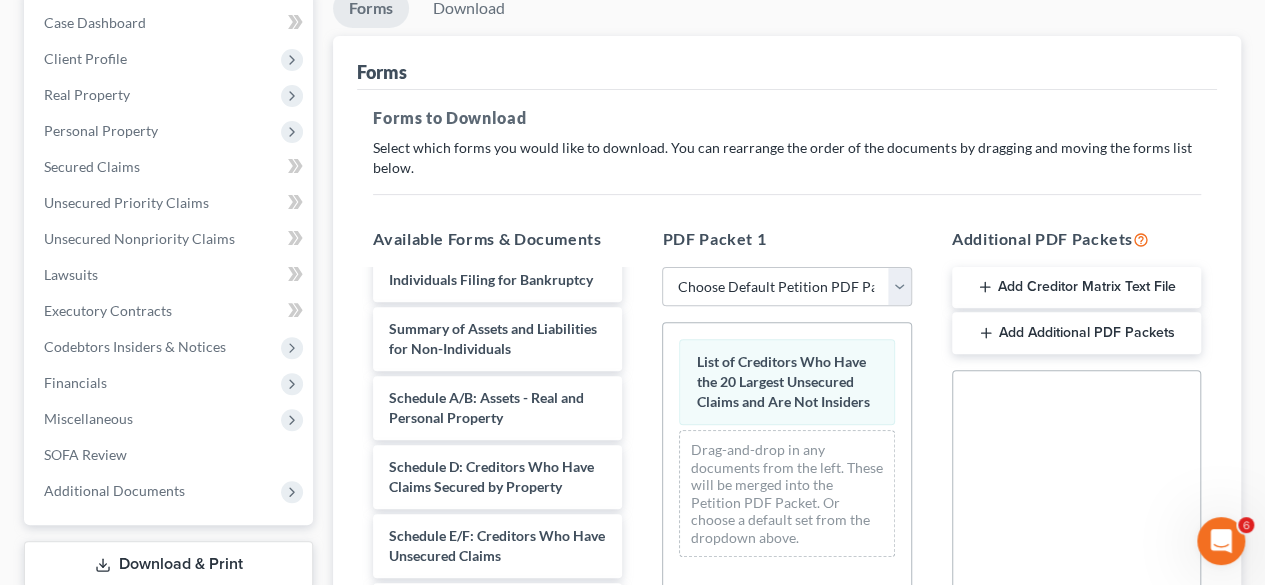 scroll, scrollTop: 668, scrollLeft: 0, axis: vertical 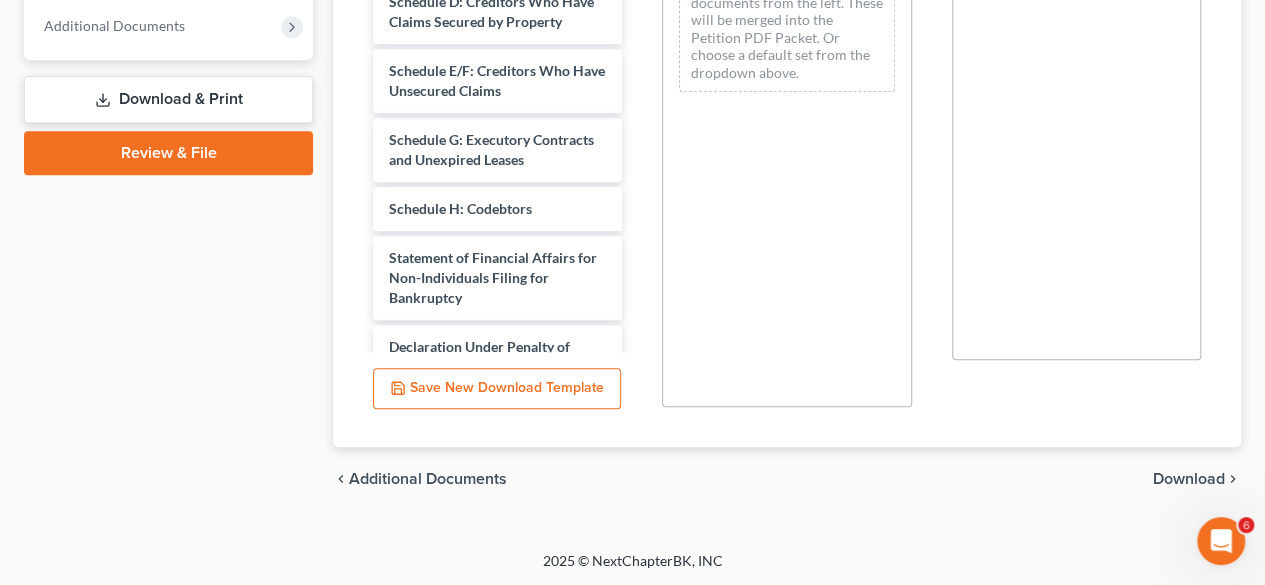 click on "Download" at bounding box center (1189, 479) 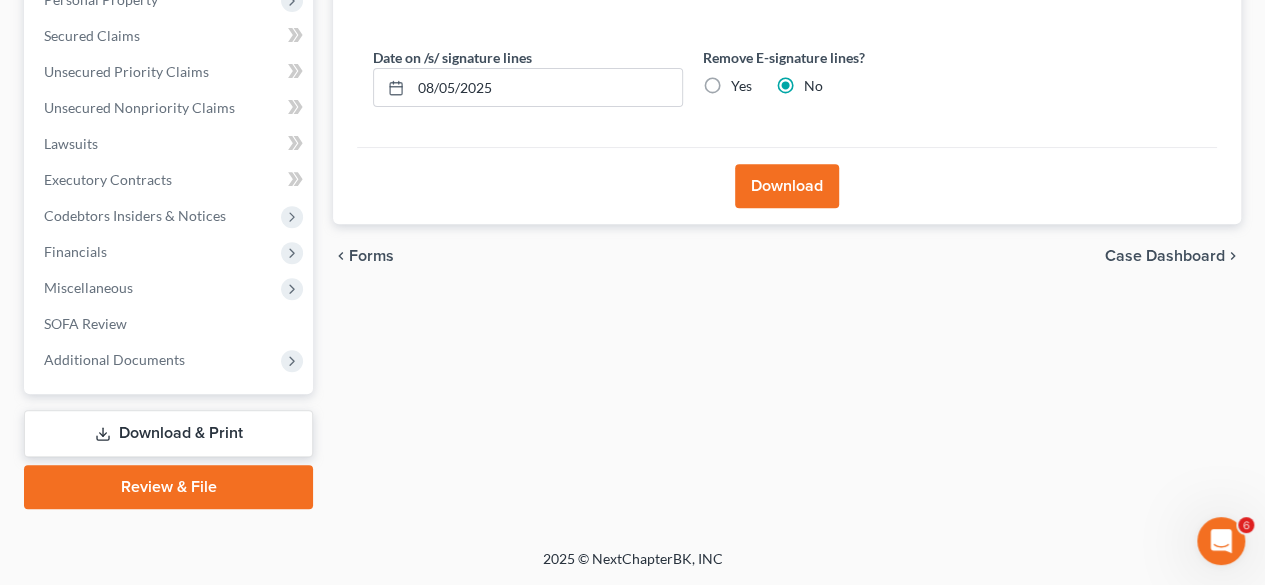 scroll, scrollTop: 331, scrollLeft: 0, axis: vertical 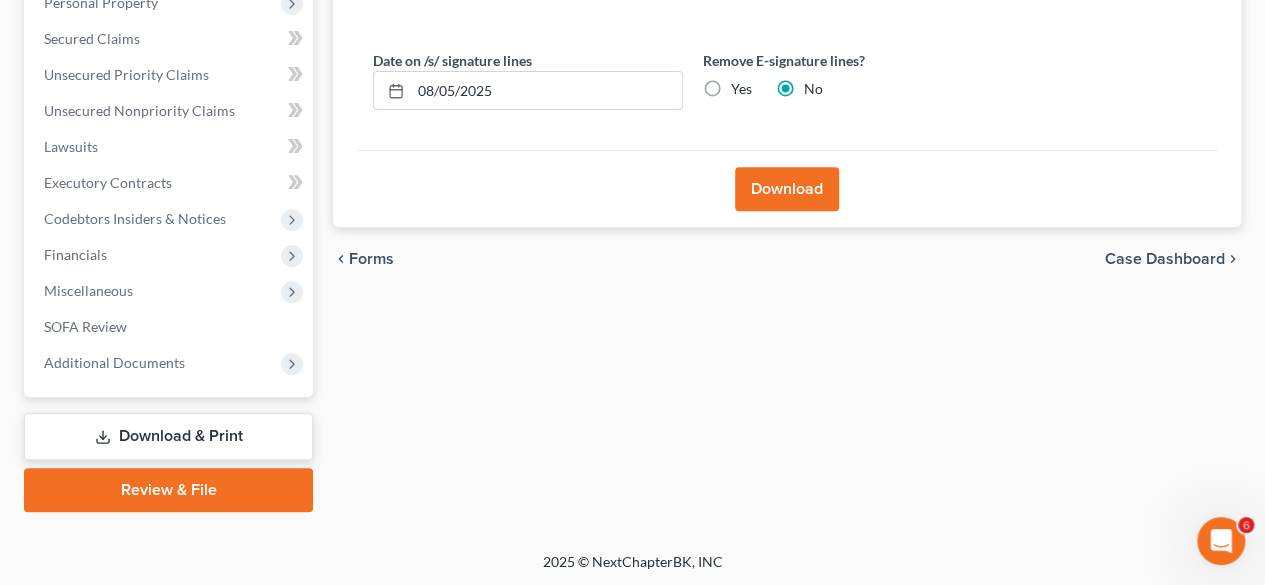 click on "Yes" at bounding box center (741, 89) 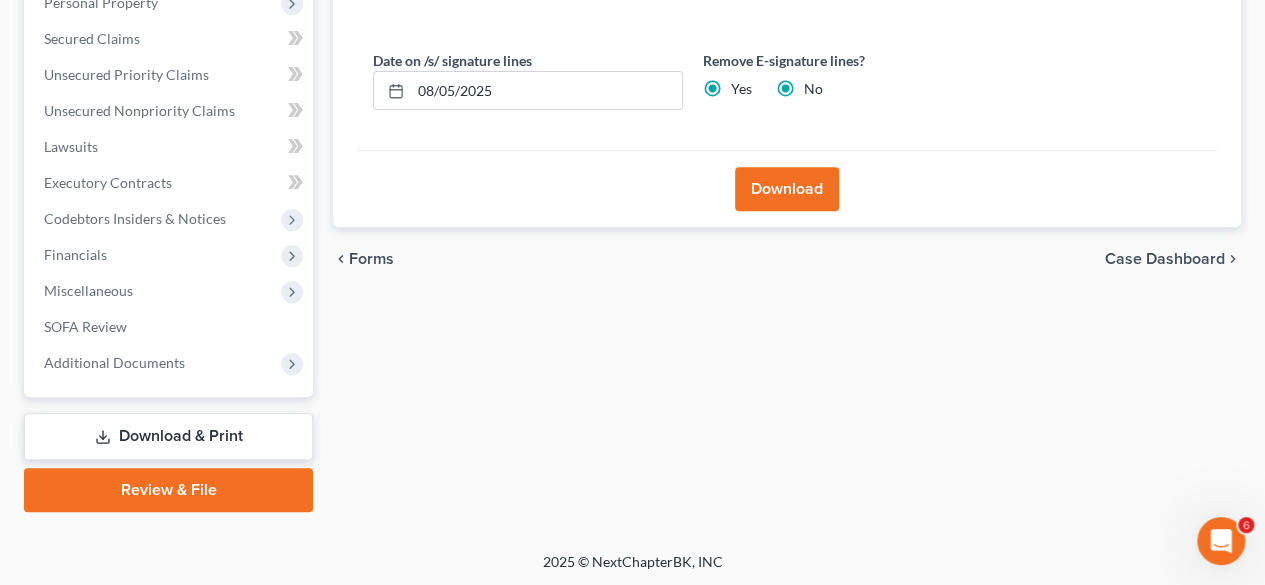 radio on "false" 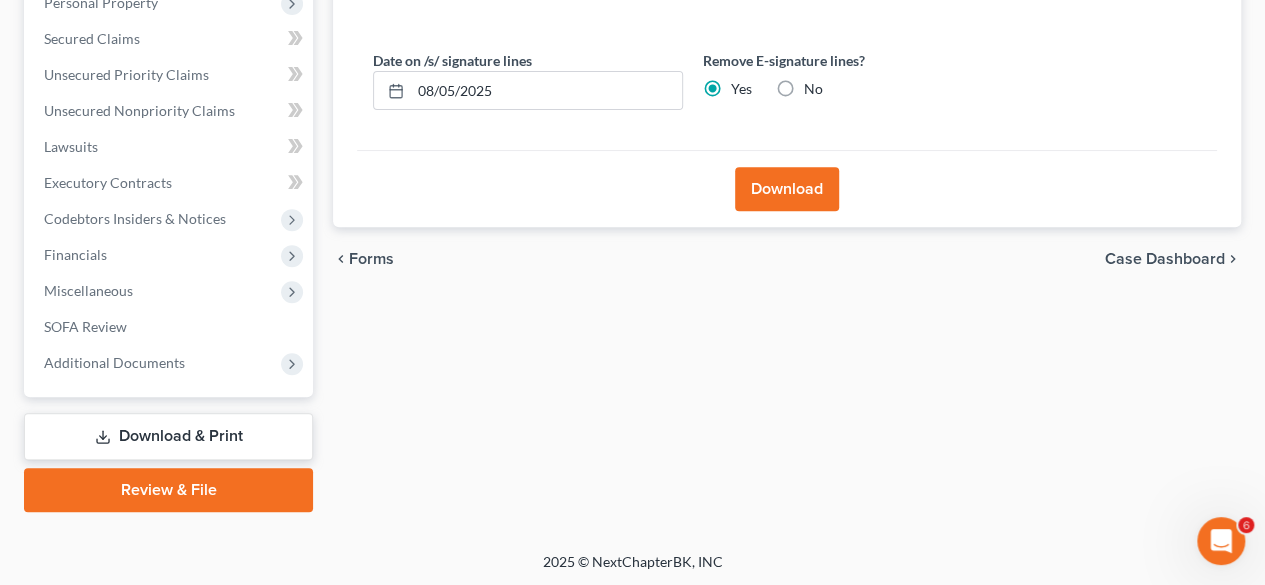 click on "Download" at bounding box center [787, 189] 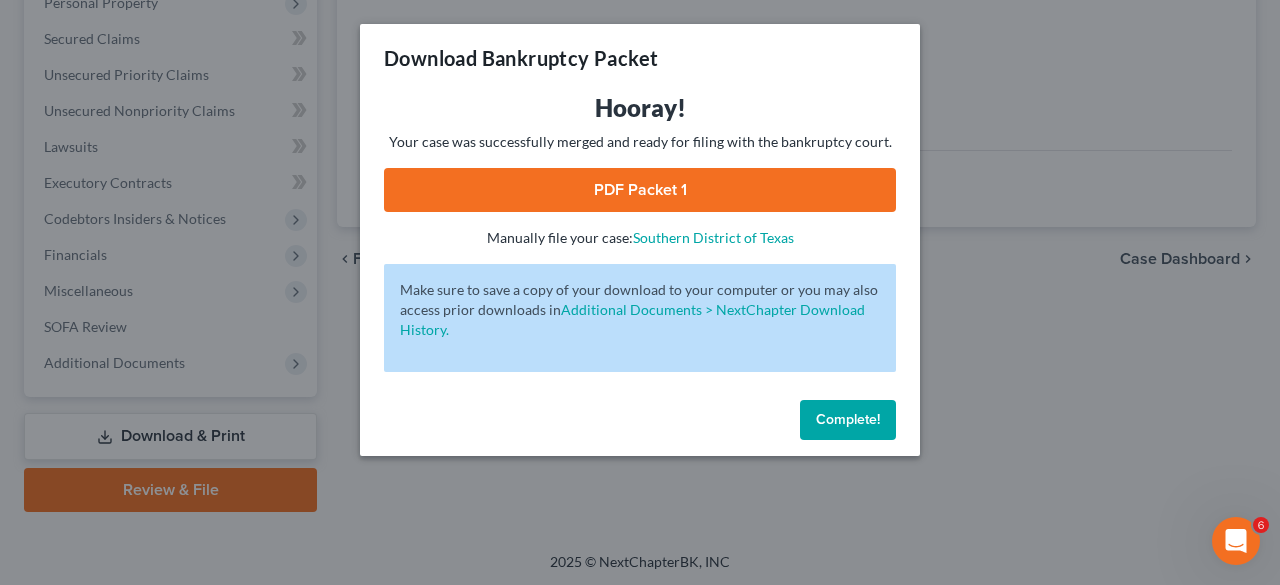 click on "PDF Packet 1" at bounding box center (640, 190) 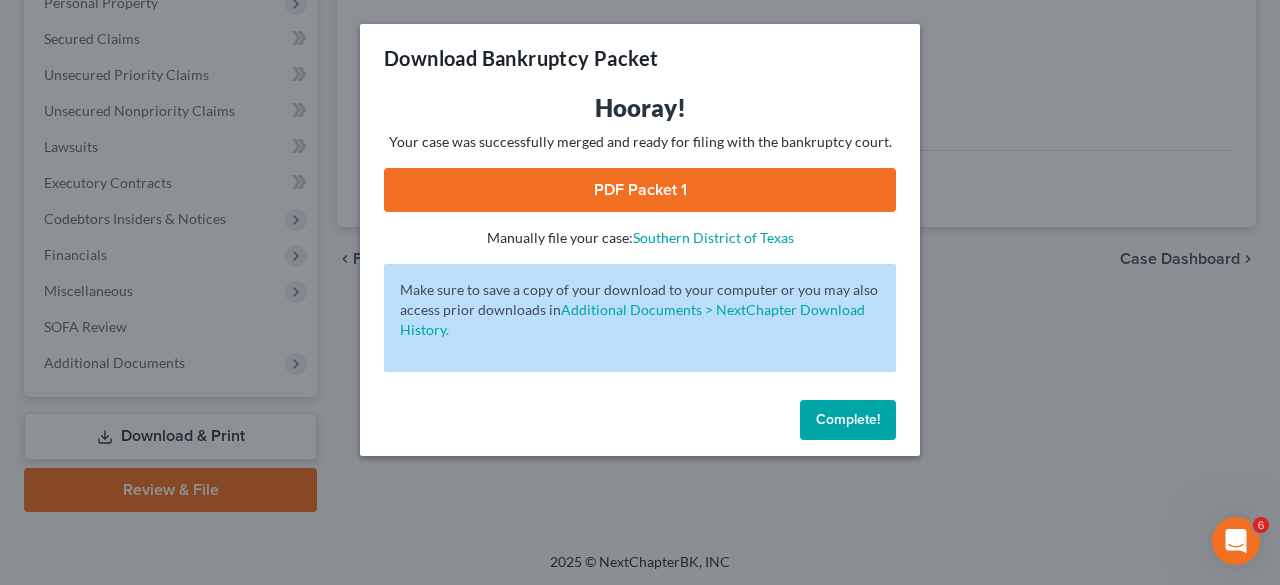 click on "Download Bankruptcy Packet
Hooray! Your case was successfully merged and ready for filing with the bankruptcy court. PDF Packet 1 -  Manually file your case:  Southern District of Texas Oops! There was an error with generating the download packet. -
Make sure to save a copy of your download to your computer or you may also access prior downloads in  Additional Documents > NextChapter Download History.
Complete!" at bounding box center [640, 292] 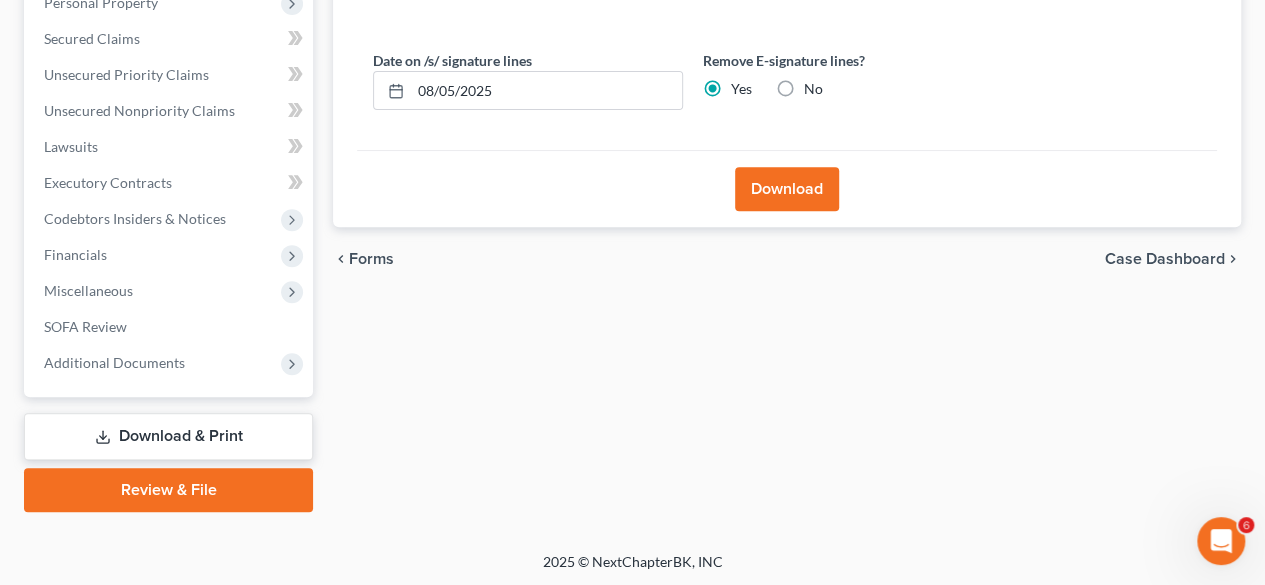 scroll, scrollTop: 0, scrollLeft: 0, axis: both 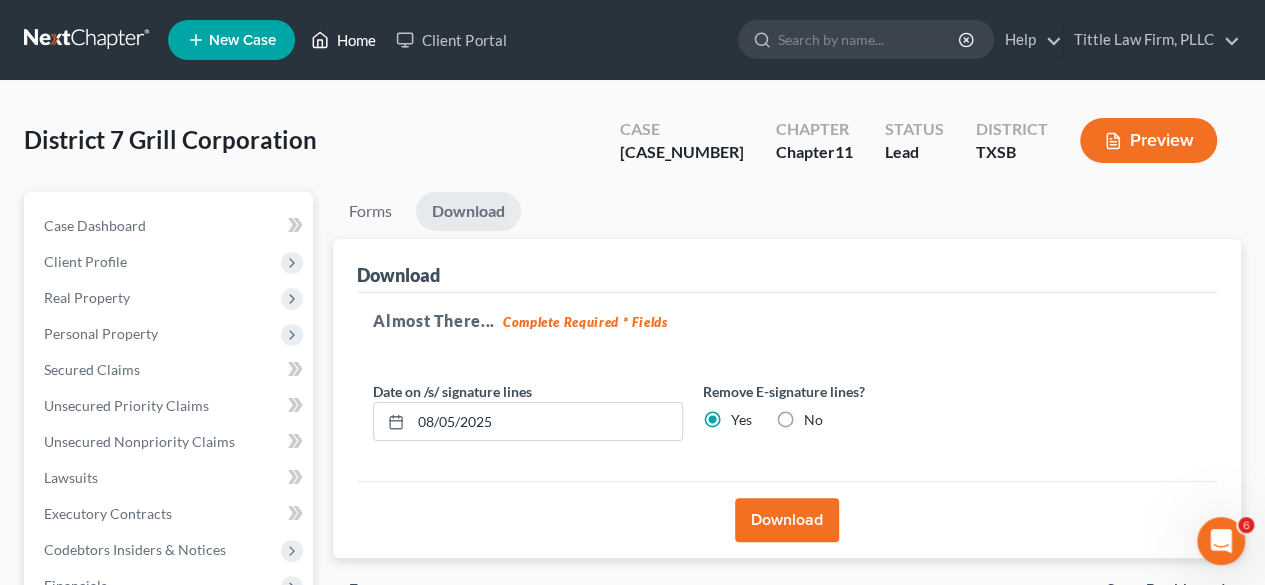 click on "Home" at bounding box center (343, 40) 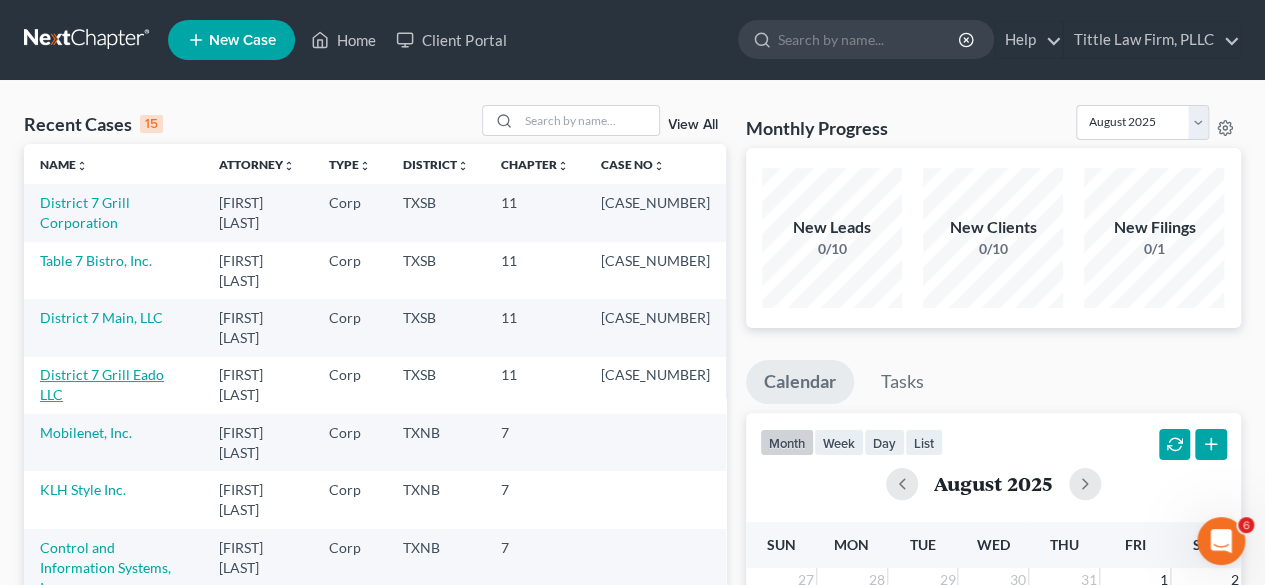 click on "District 7 Grill Eado LLC" at bounding box center (102, 384) 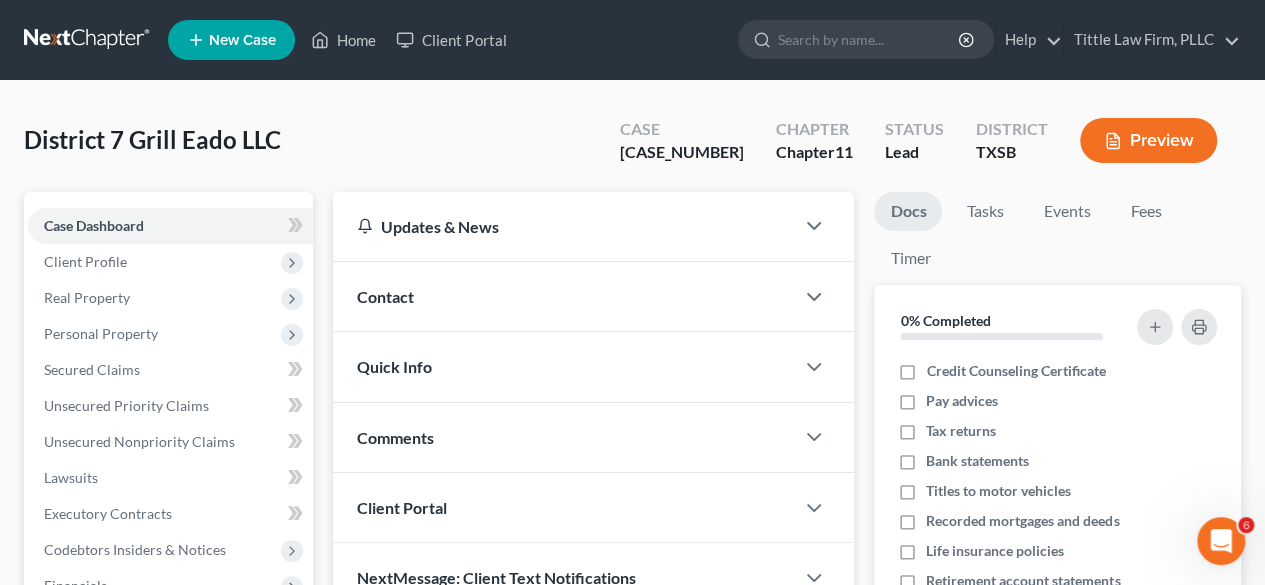 scroll, scrollTop: 416, scrollLeft: 0, axis: vertical 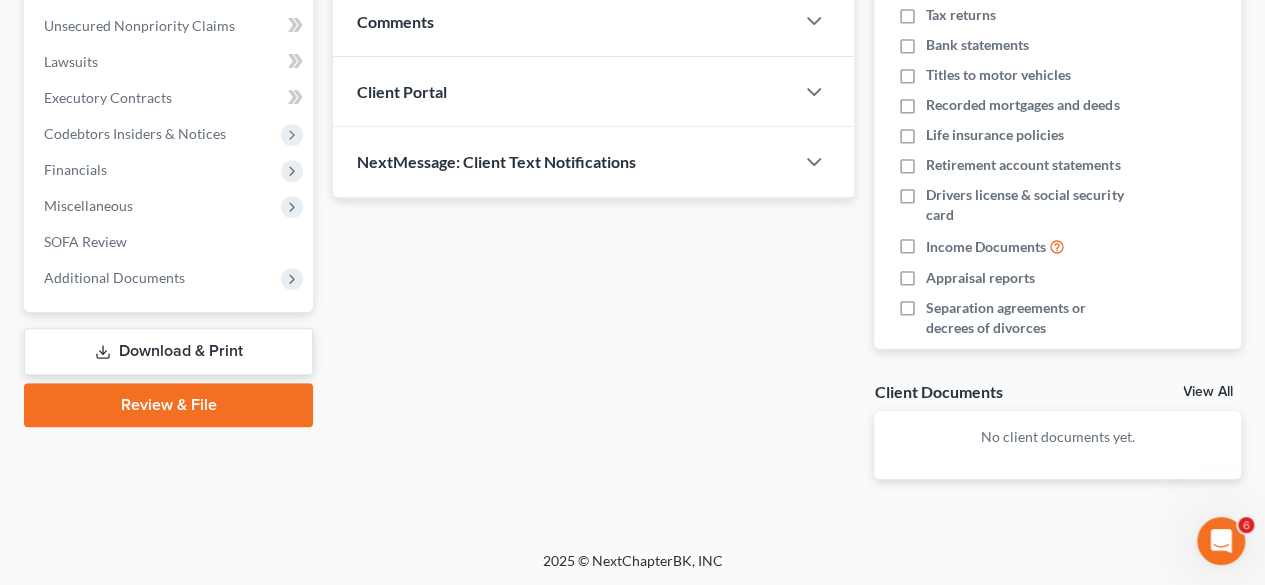 click on "Download & Print" at bounding box center [168, 351] 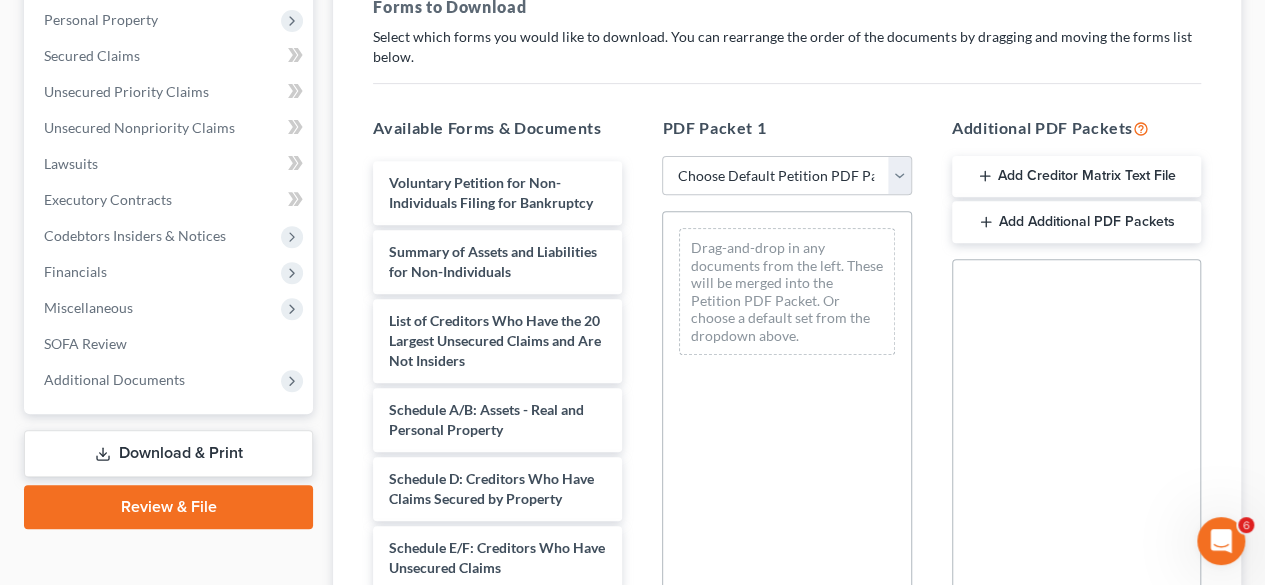 scroll, scrollTop: 316, scrollLeft: 0, axis: vertical 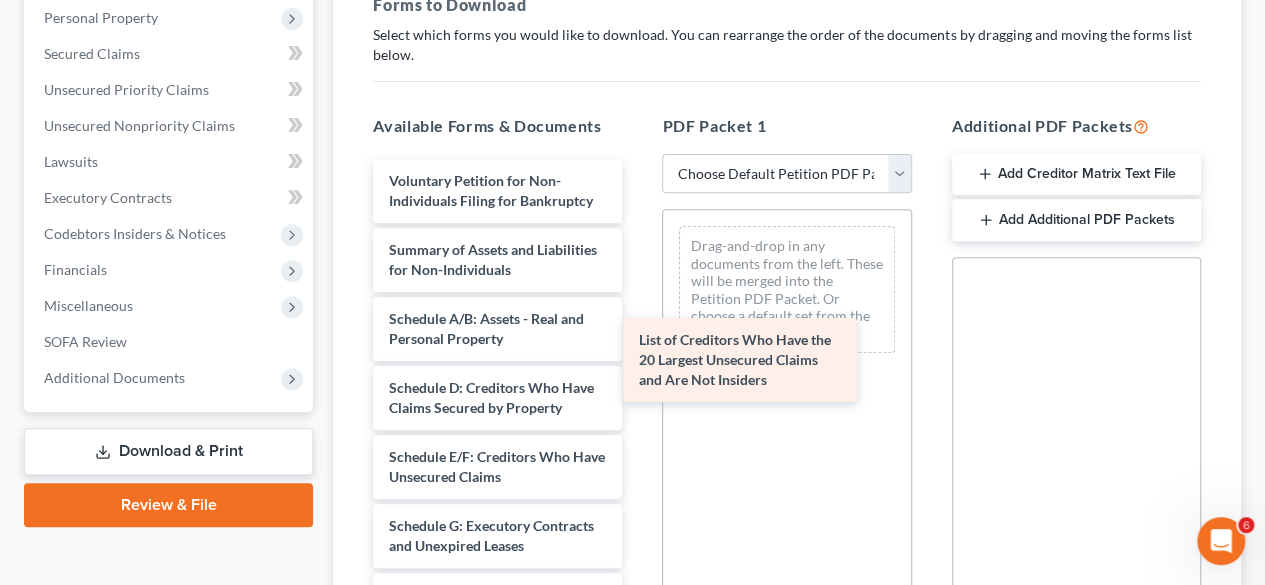 drag, startPoint x: 500, startPoint y: 367, endPoint x: 751, endPoint y: 370, distance: 251.01793 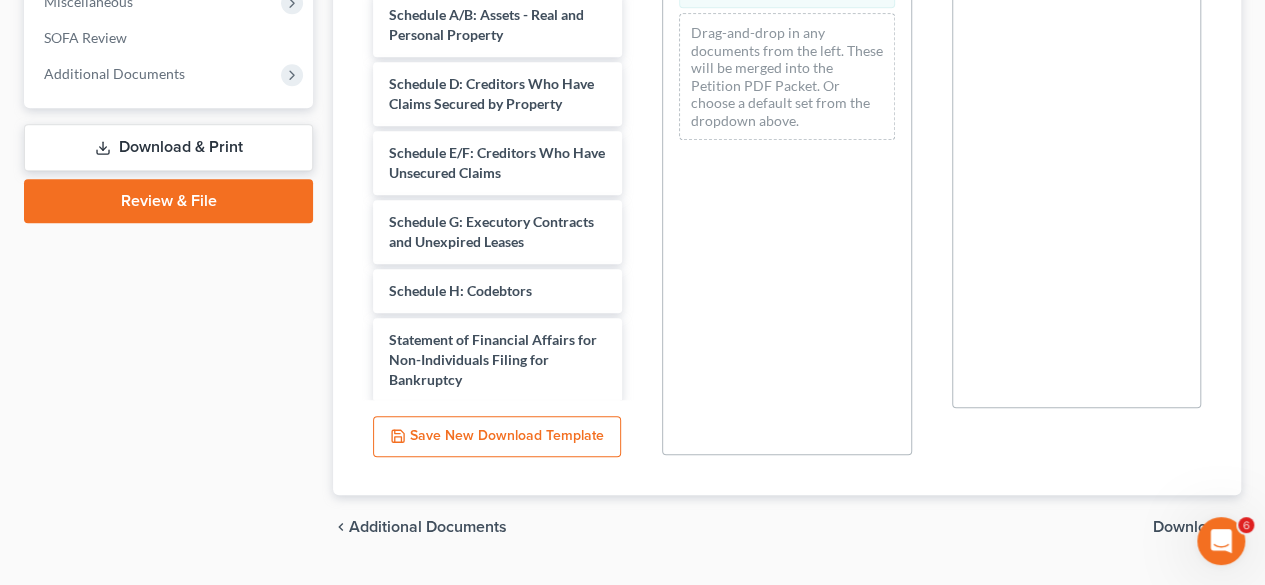 scroll, scrollTop: 668, scrollLeft: 0, axis: vertical 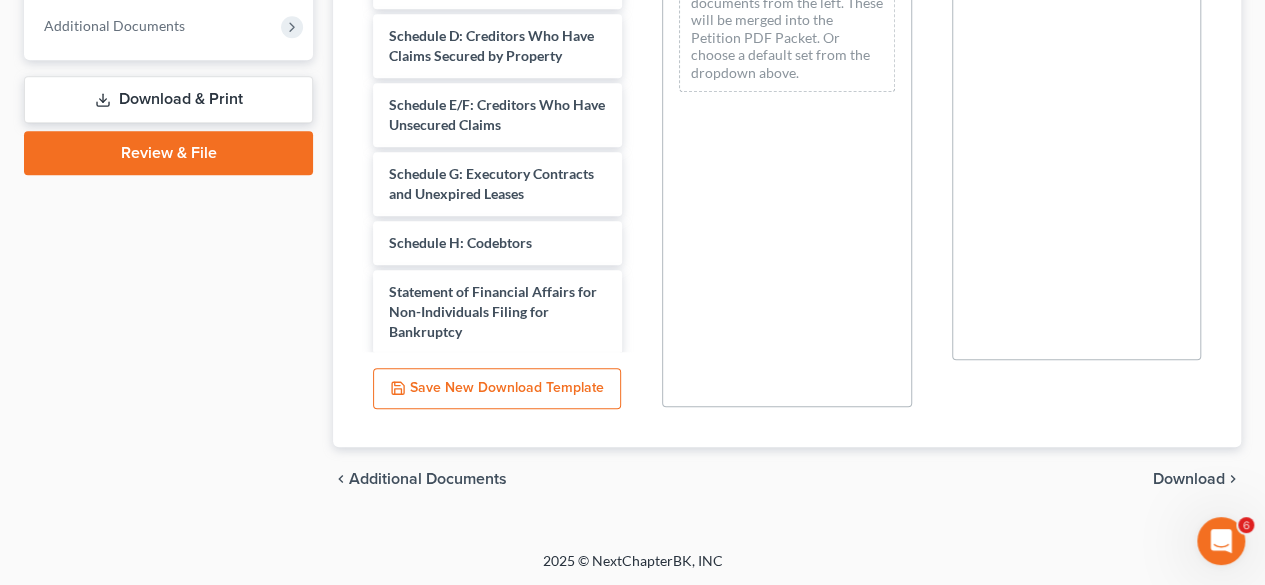 click on "Download" at bounding box center [1189, 479] 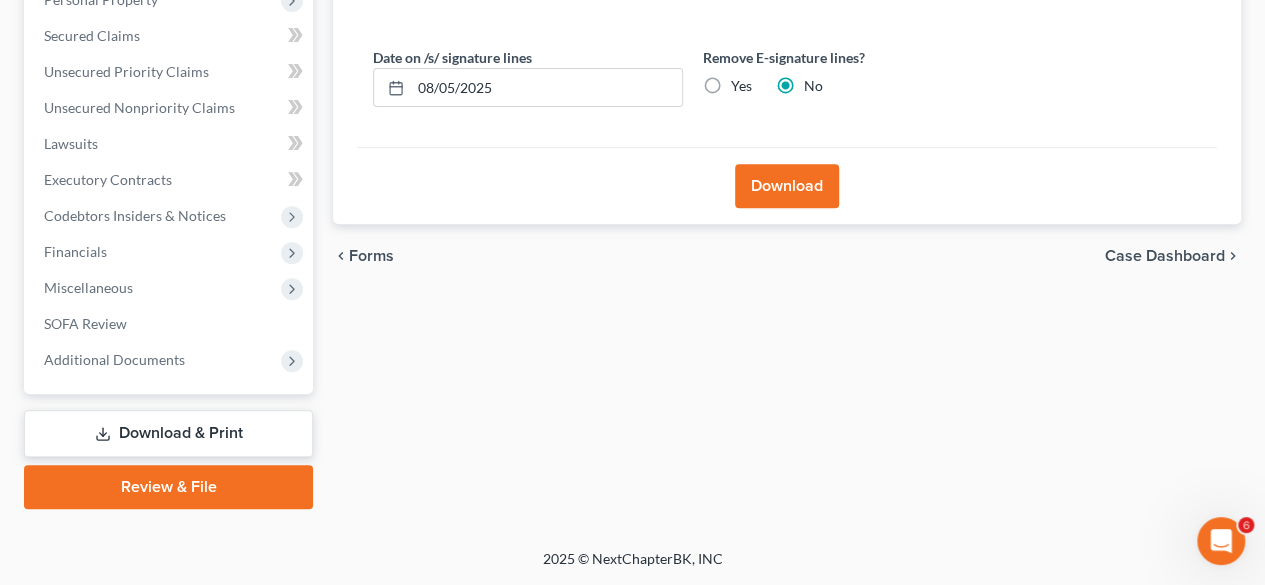 scroll, scrollTop: 331, scrollLeft: 0, axis: vertical 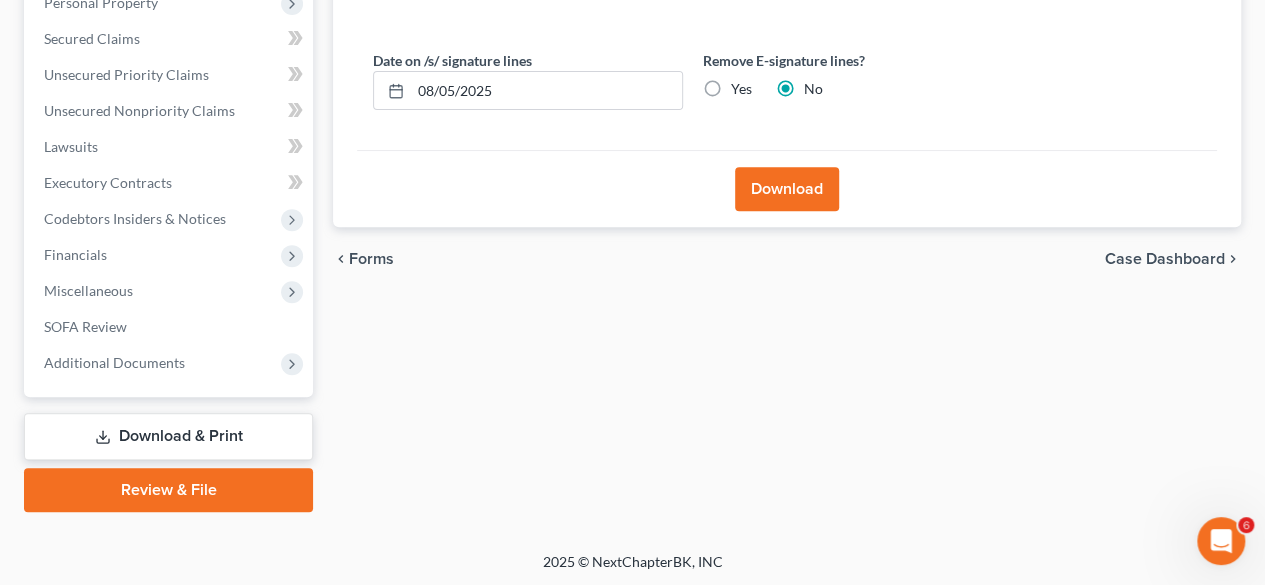 click on "Yes" at bounding box center (741, 89) 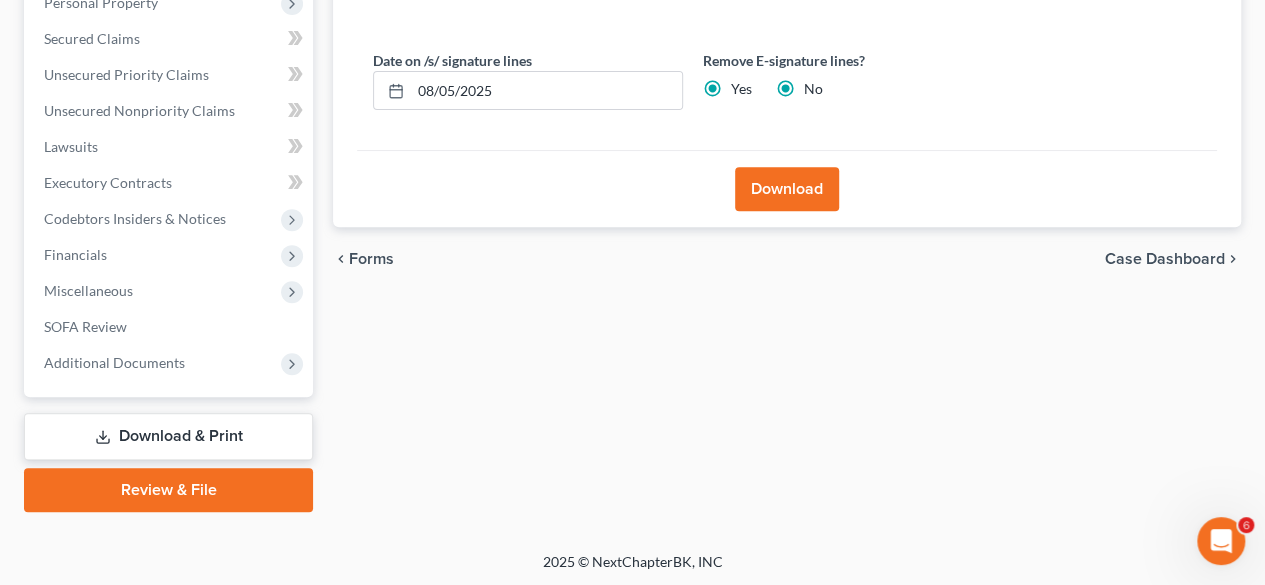 radio on "false" 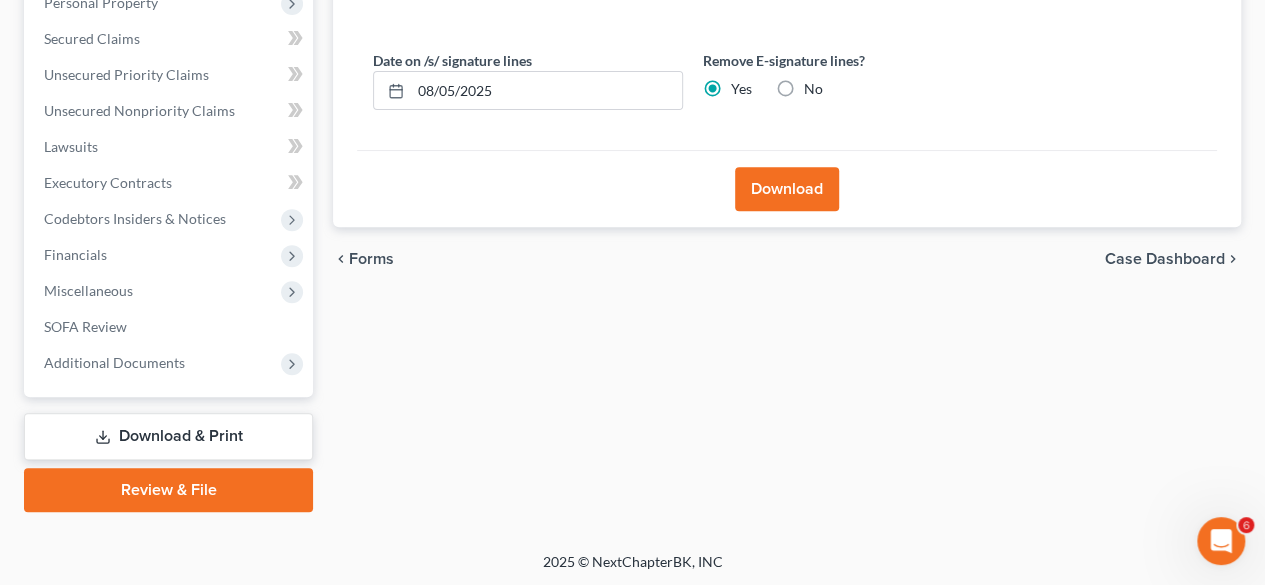 click on "Download" at bounding box center [787, 189] 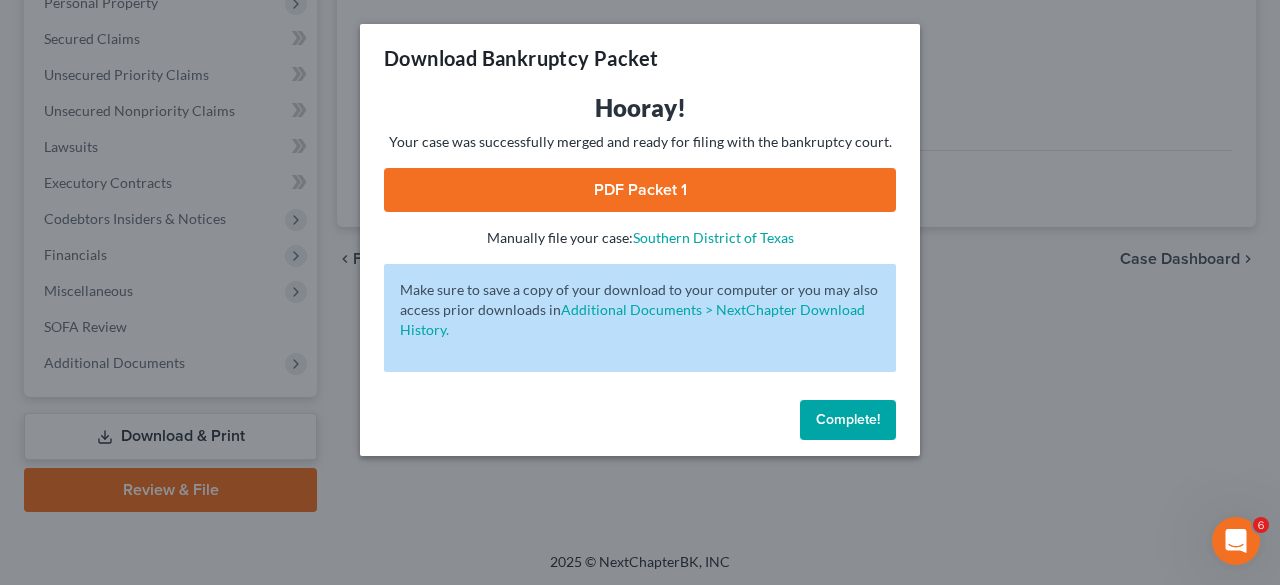 click on "PDF Packet 1" at bounding box center (640, 190) 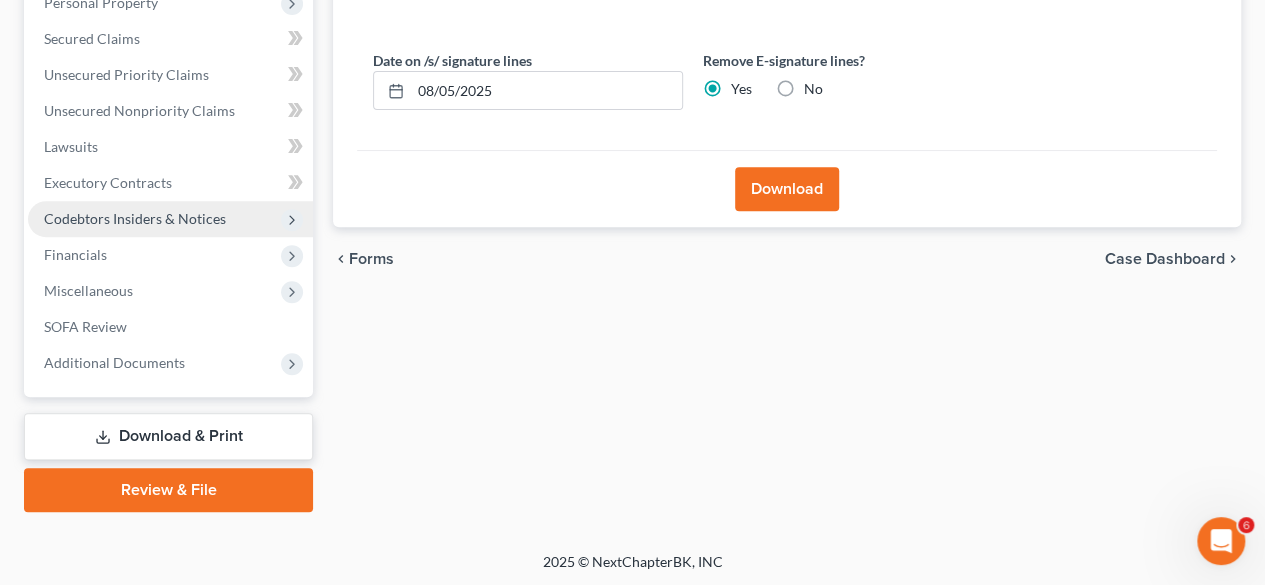 scroll, scrollTop: 0, scrollLeft: 0, axis: both 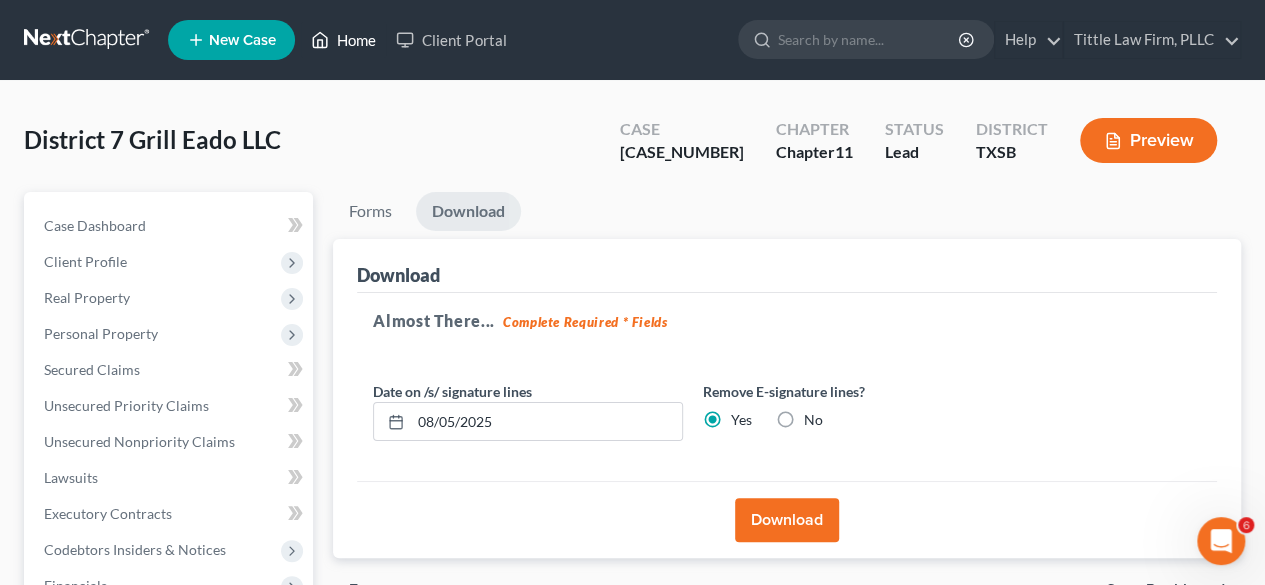 click on "Home" at bounding box center [343, 40] 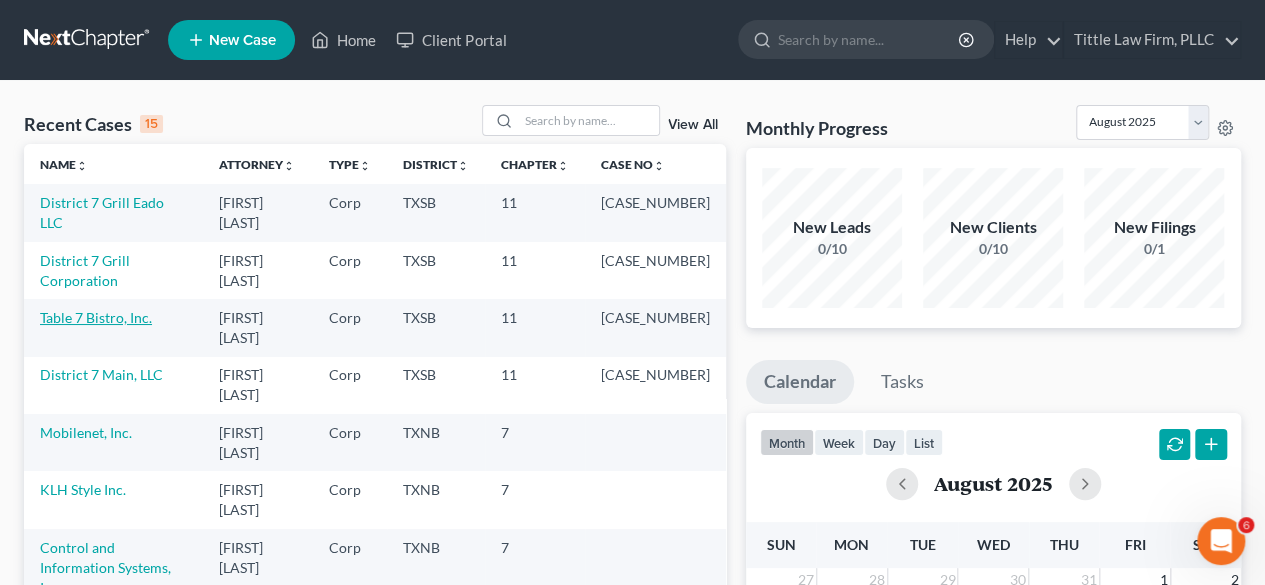 click on "Table 7 Bistro, Inc." at bounding box center [96, 317] 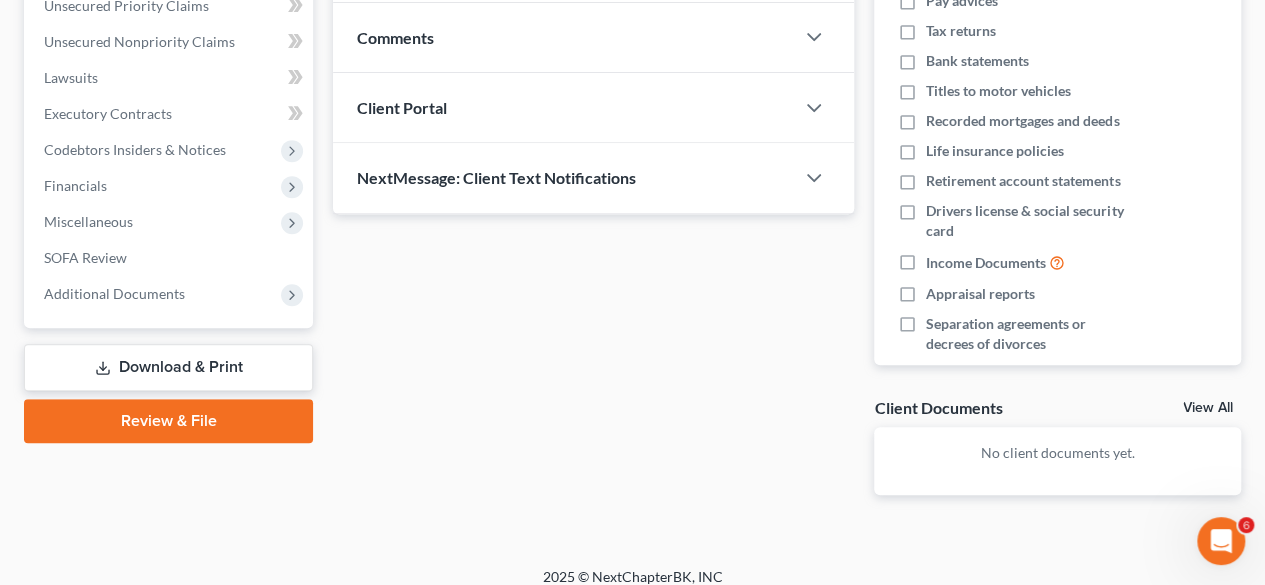 scroll, scrollTop: 416, scrollLeft: 0, axis: vertical 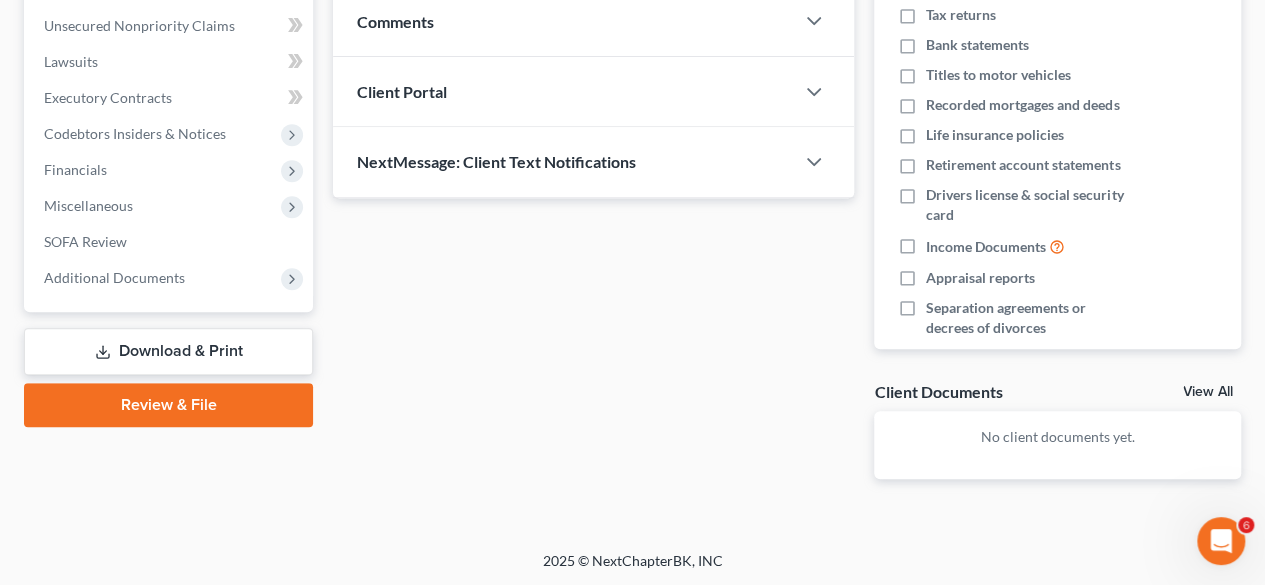 click on "Download & Print" at bounding box center [168, 351] 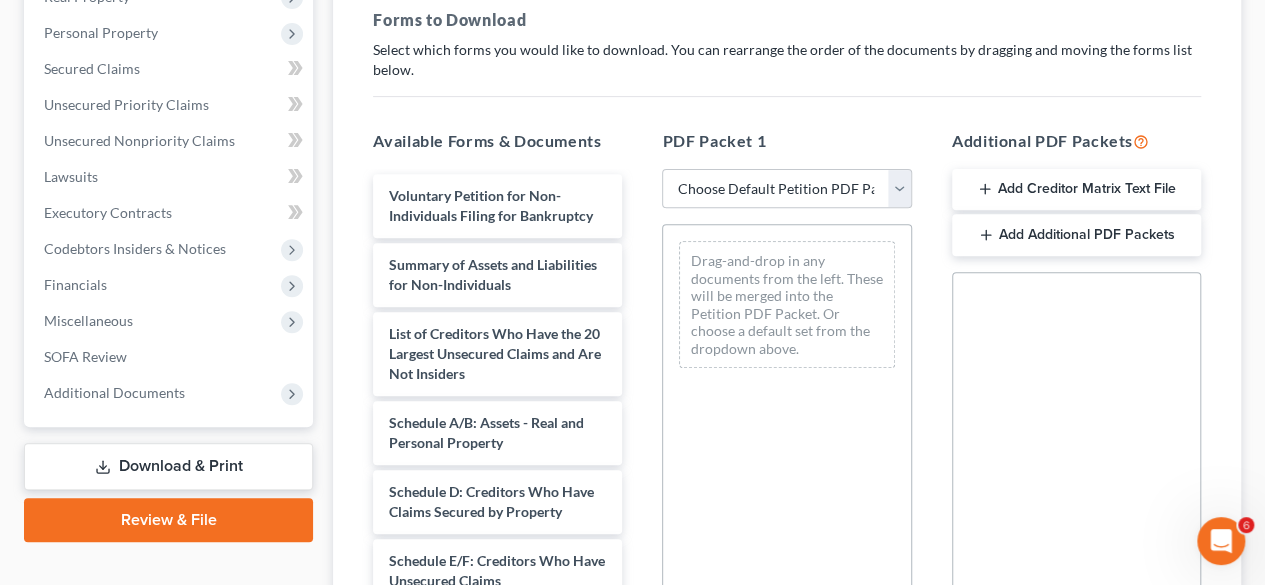 scroll, scrollTop: 317, scrollLeft: 0, axis: vertical 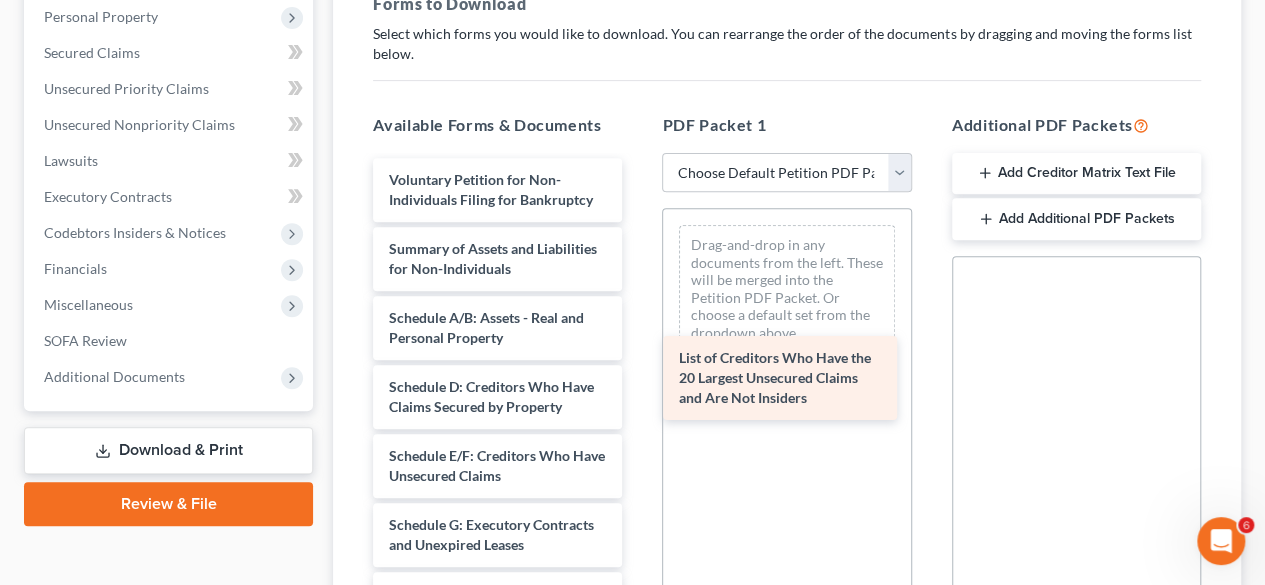 drag, startPoint x: 510, startPoint y: 331, endPoint x: 806, endPoint y: 355, distance: 296.97137 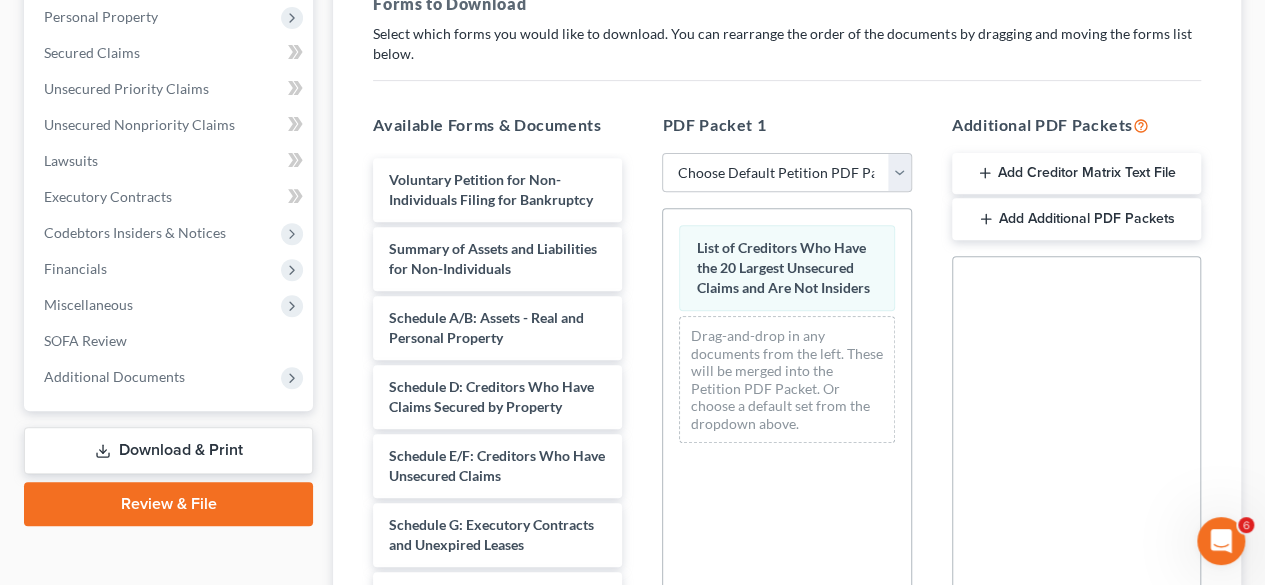 scroll, scrollTop: 668, scrollLeft: 0, axis: vertical 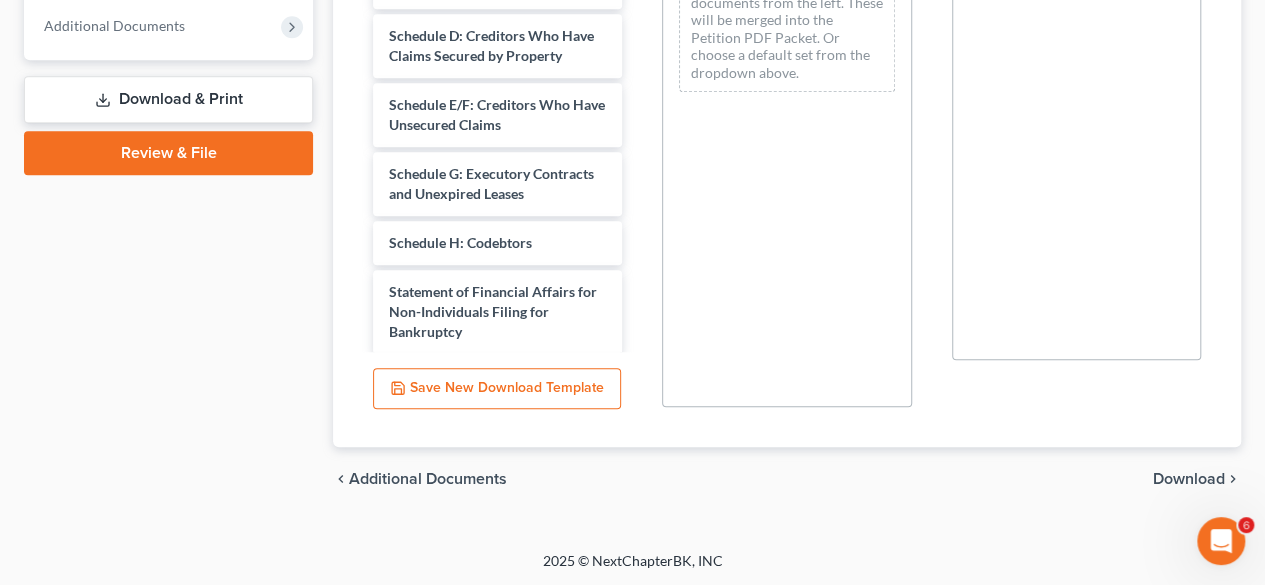click on "Download" at bounding box center (1189, 479) 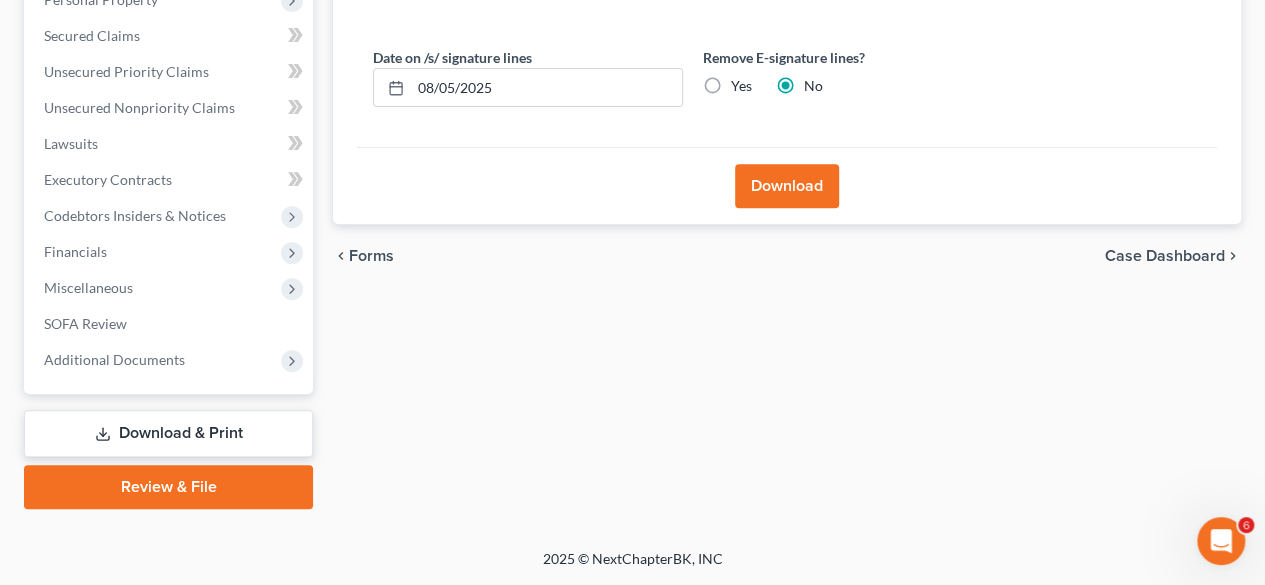 scroll, scrollTop: 331, scrollLeft: 0, axis: vertical 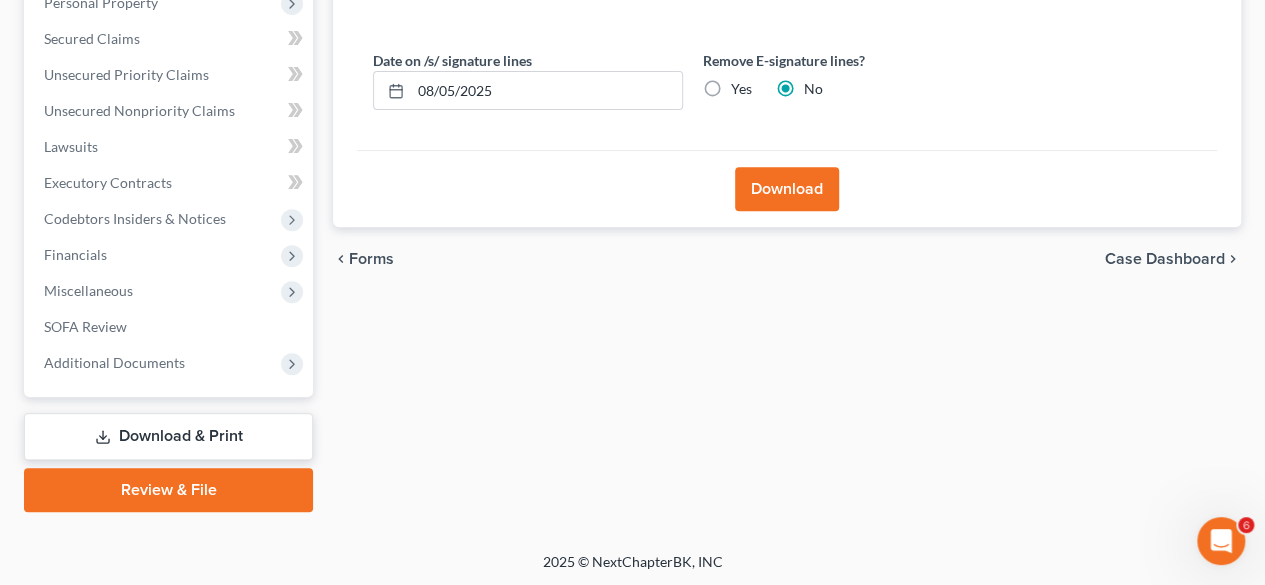 click on "Yes" at bounding box center (741, 89) 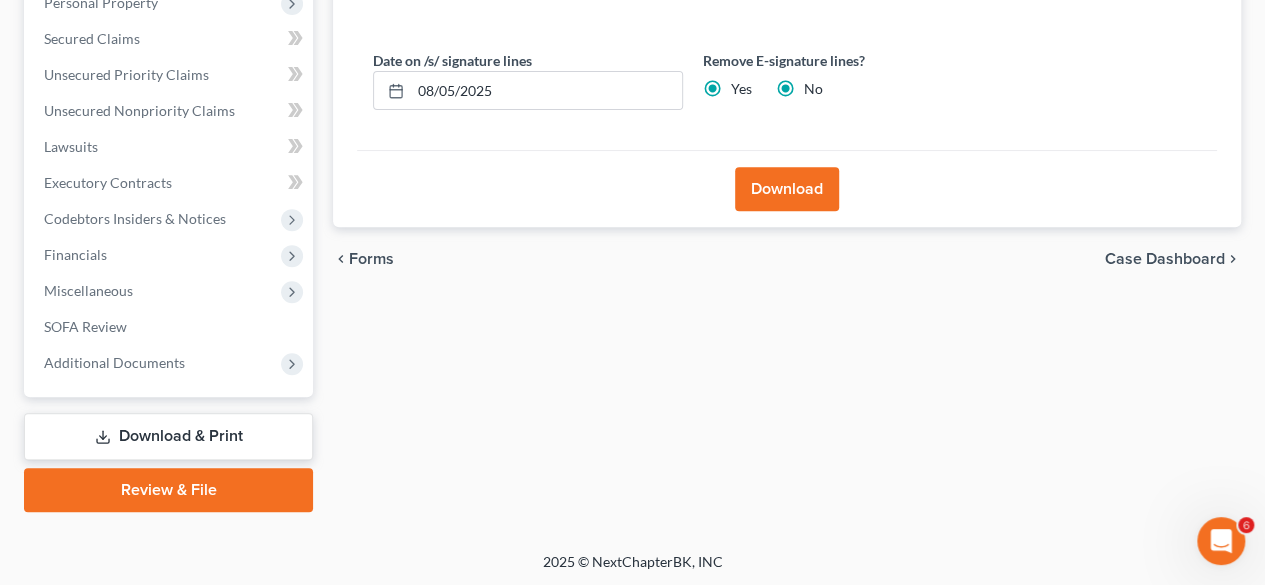 radio on "false" 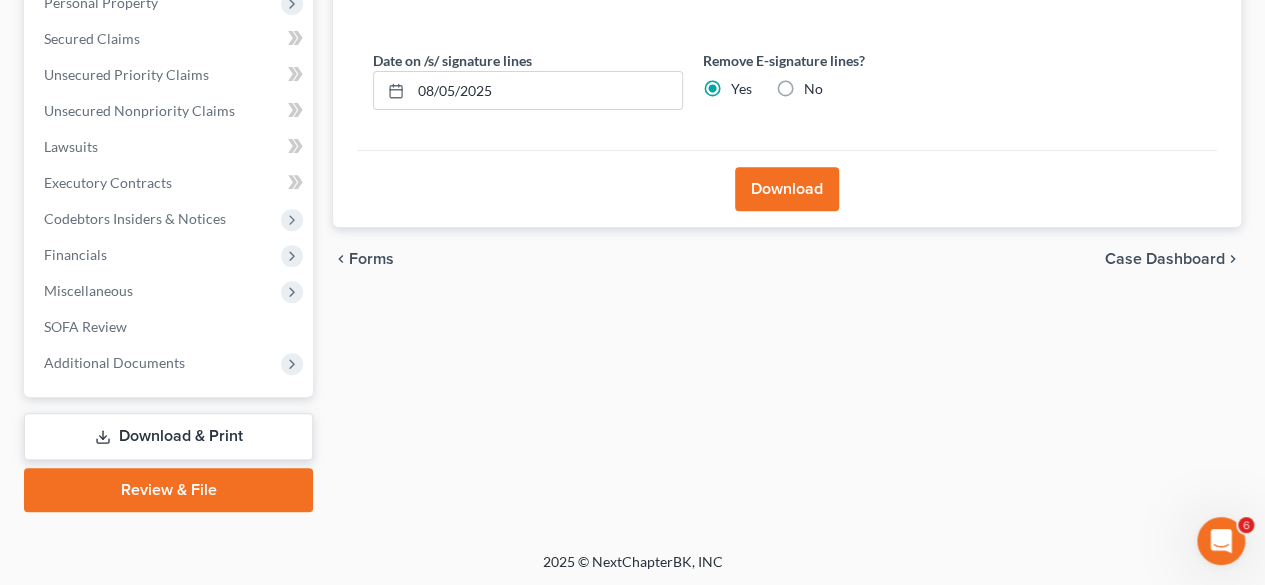 click on "Download" at bounding box center [787, 189] 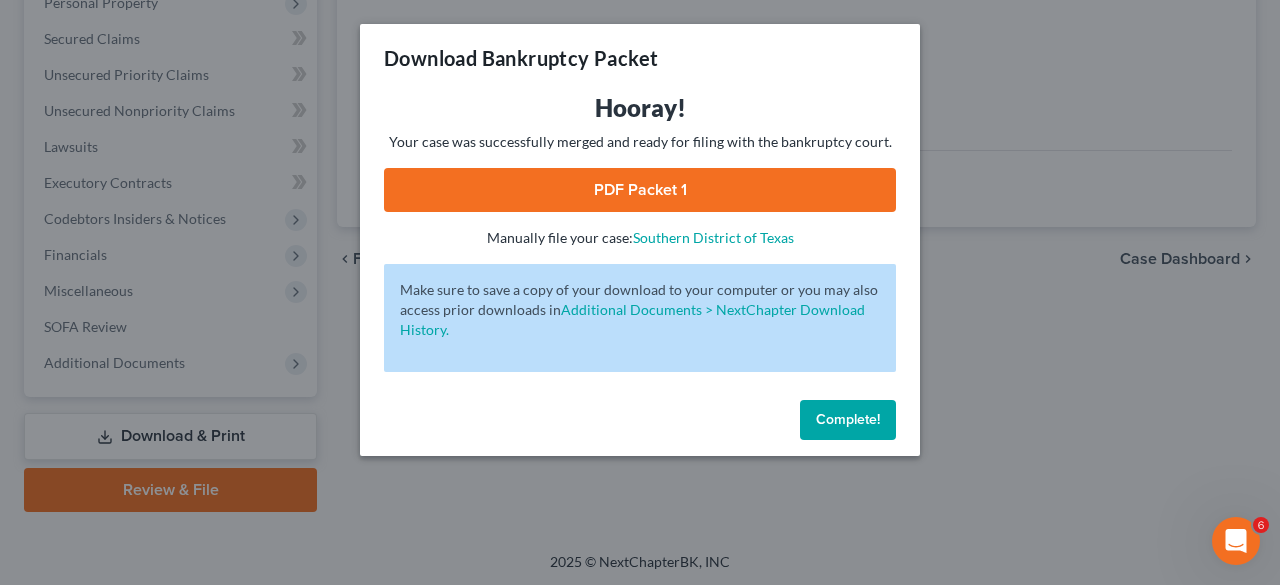 click on "PDF Packet 1" at bounding box center (640, 190) 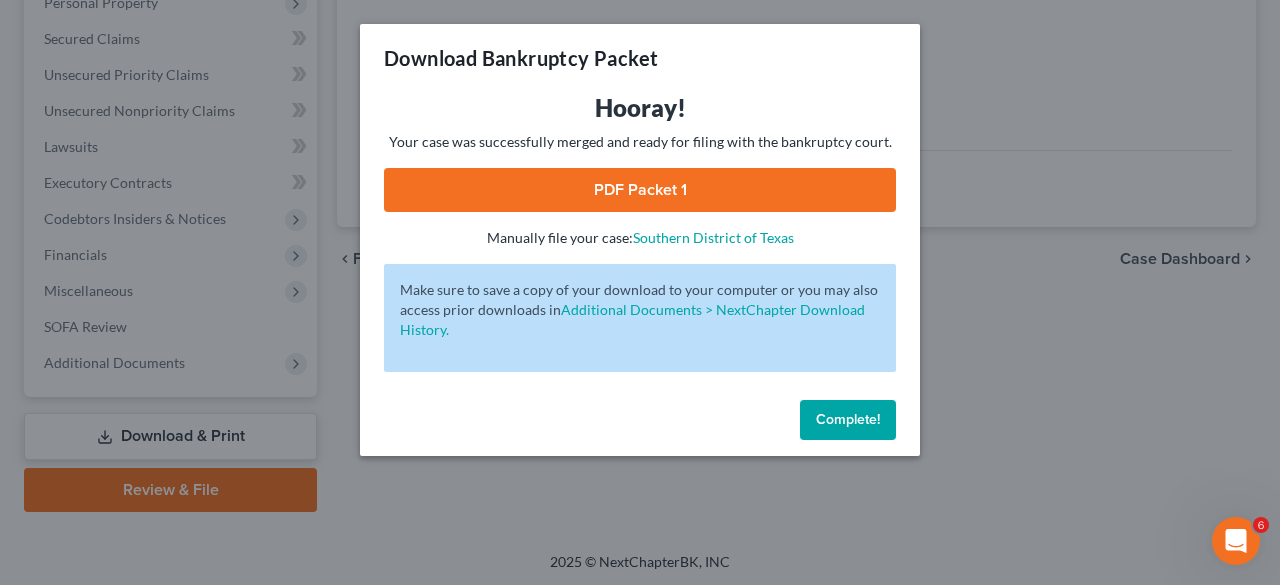click on "Download Bankruptcy Packet
Hooray! Your case was successfully merged and ready for filing with the bankruptcy court. PDF Packet 1 -  Manually file your case:  Southern District of Texas Oops! There was an error with generating the download packet. -
Make sure to save a copy of your download to your computer or you may also access prior downloads in  Additional Documents > NextChapter Download History.
Complete!" at bounding box center (640, 292) 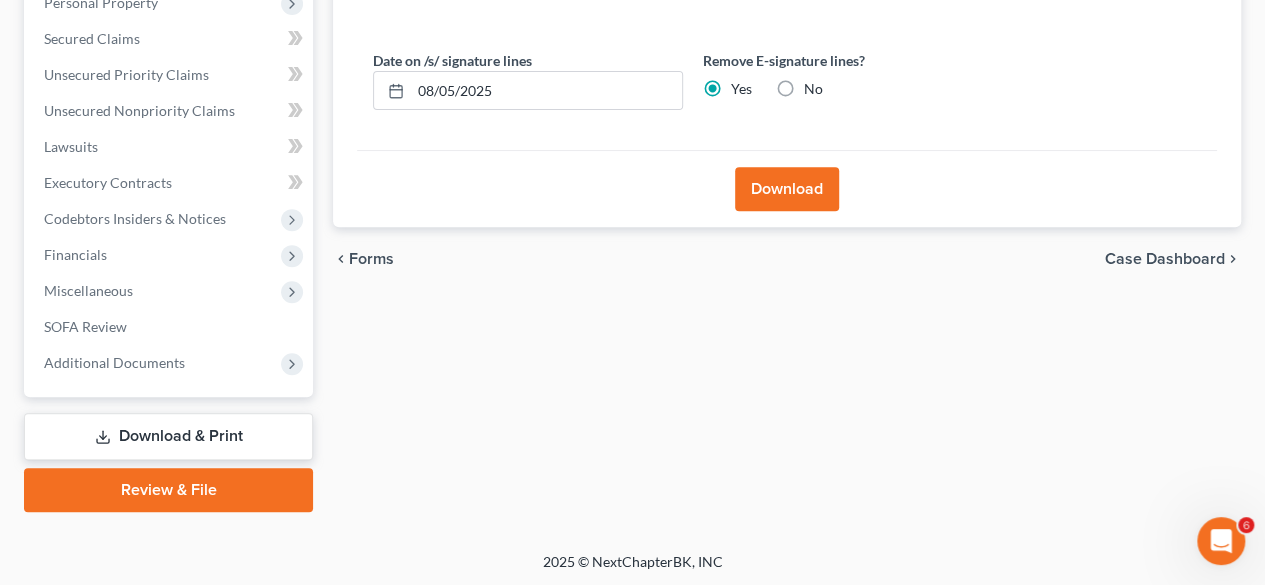 scroll, scrollTop: 0, scrollLeft: 0, axis: both 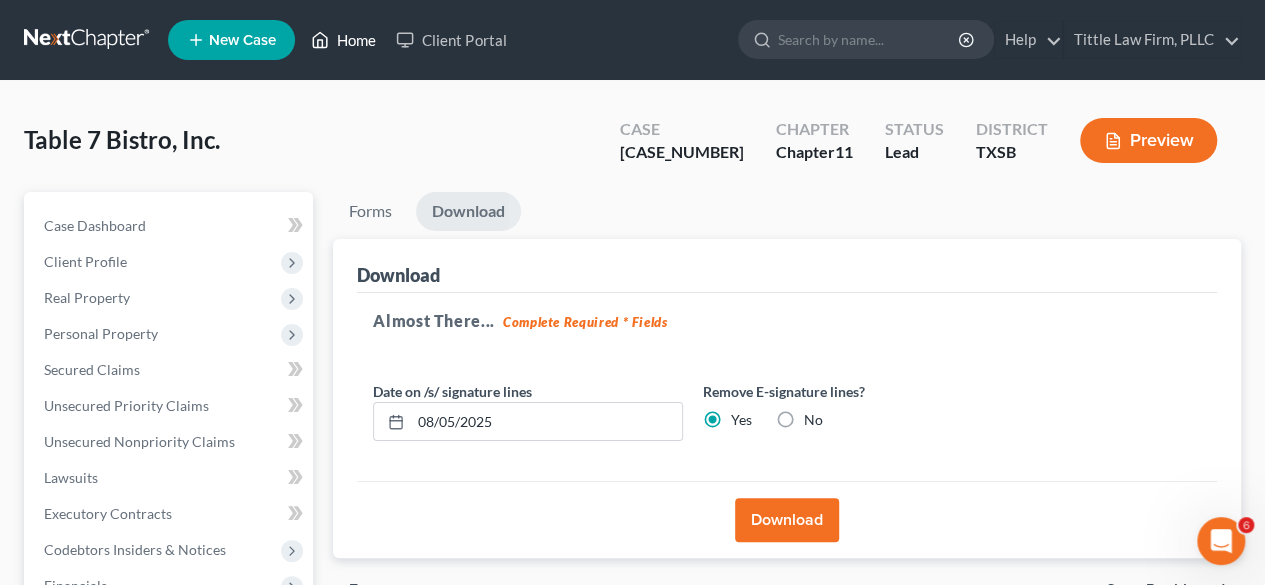 click on "Home" at bounding box center (343, 40) 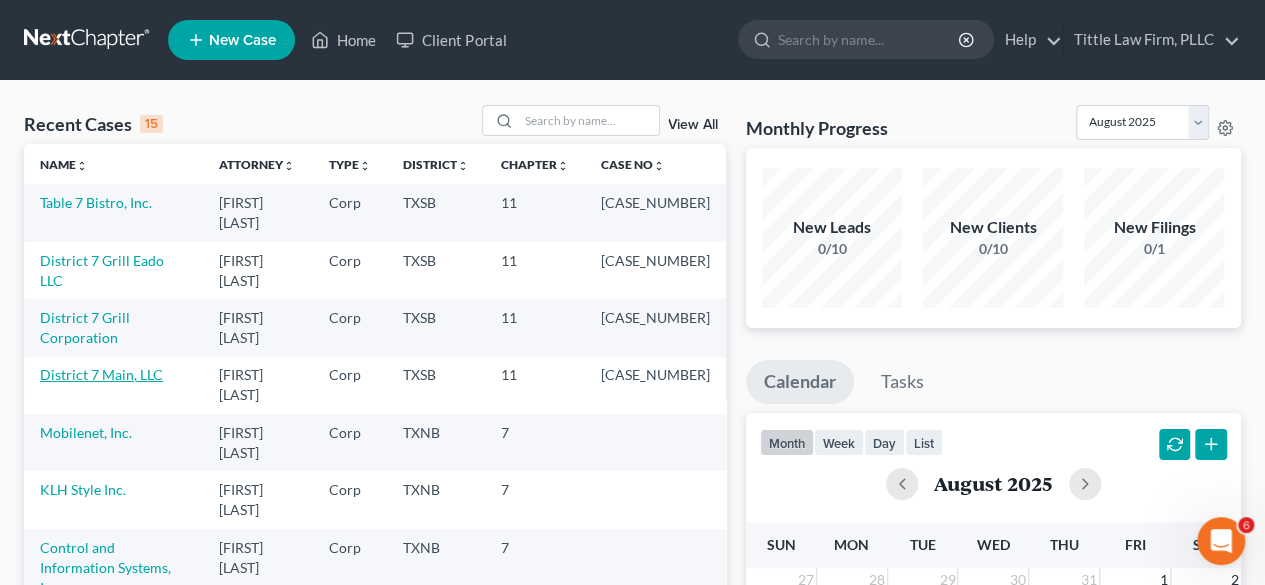 click on "District 7 Main, LLC" at bounding box center (101, 374) 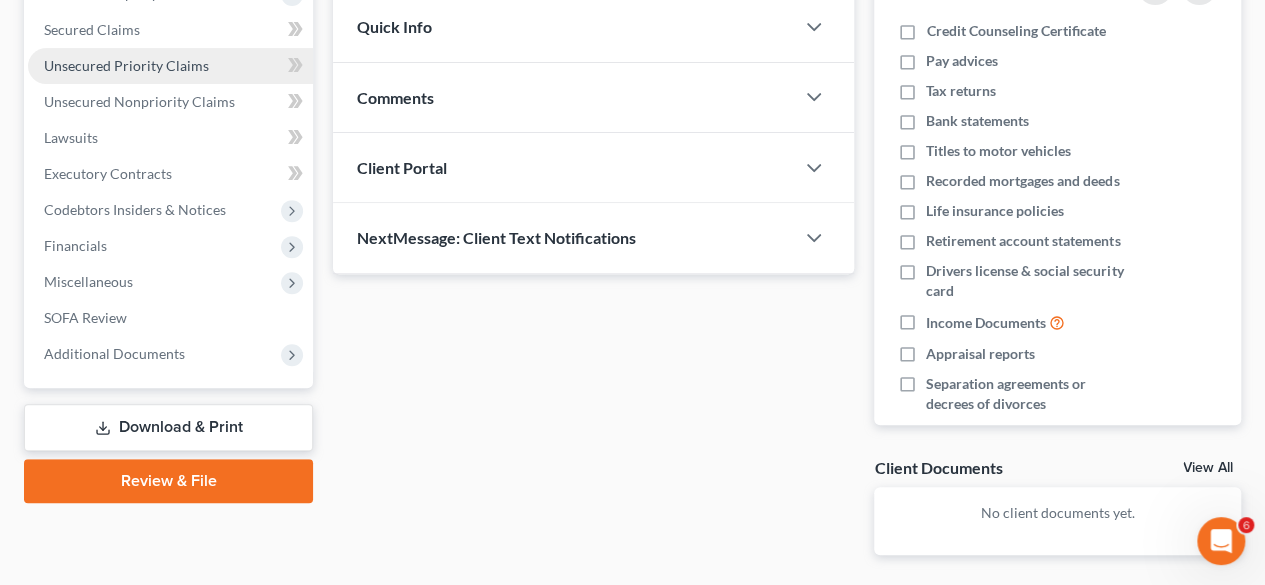 scroll, scrollTop: 416, scrollLeft: 0, axis: vertical 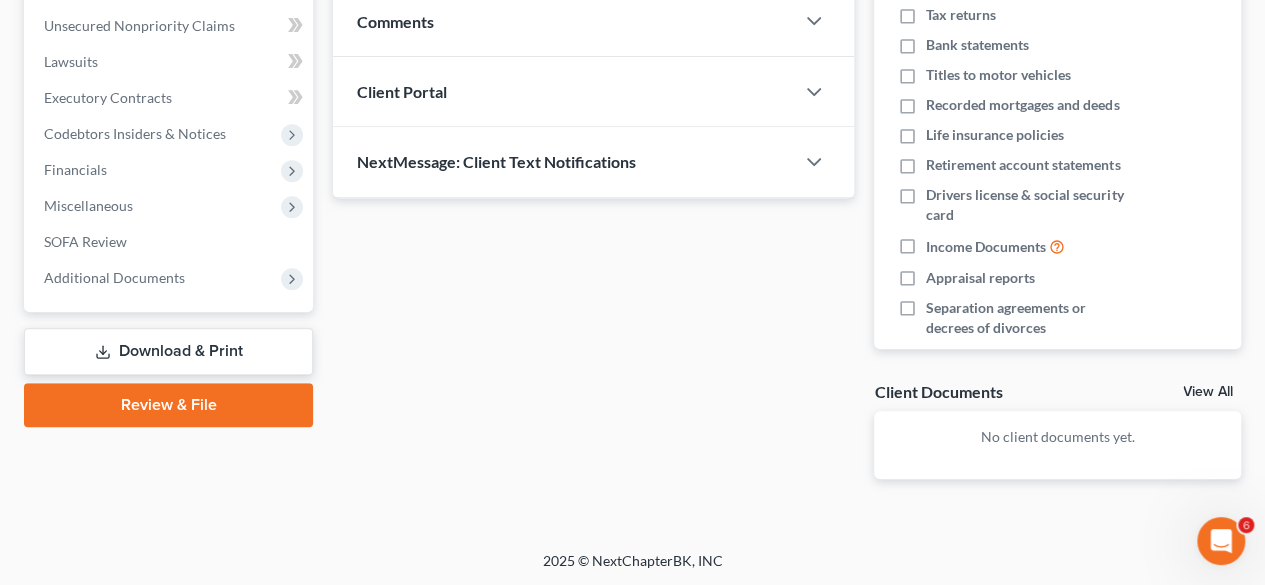 click on "Download & Print" at bounding box center [168, 351] 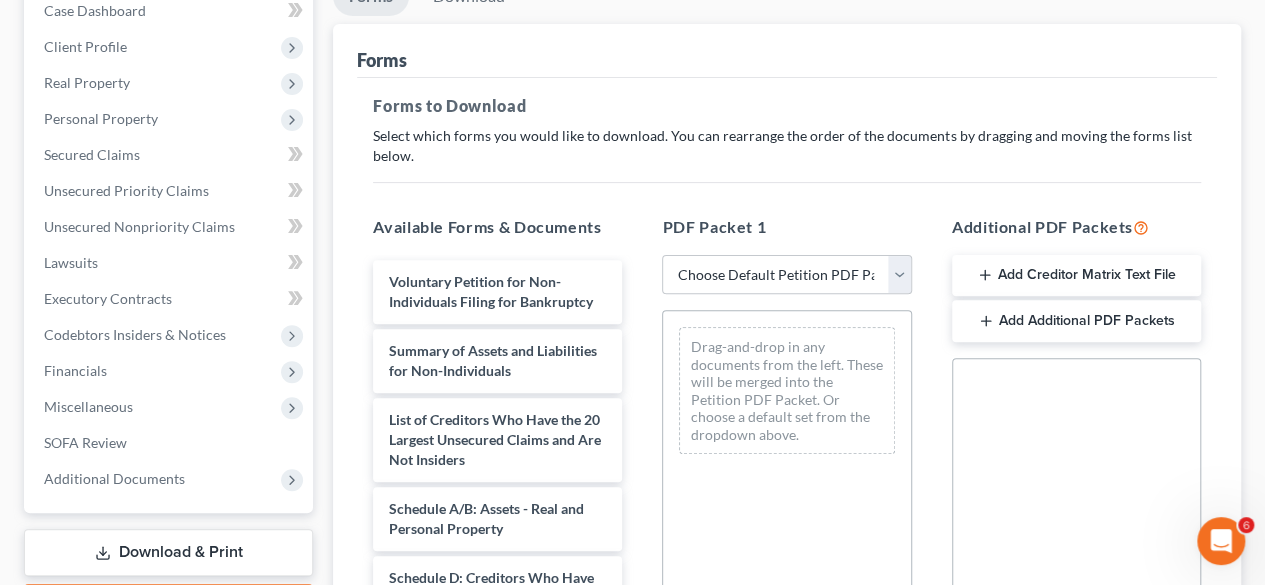 scroll, scrollTop: 219, scrollLeft: 0, axis: vertical 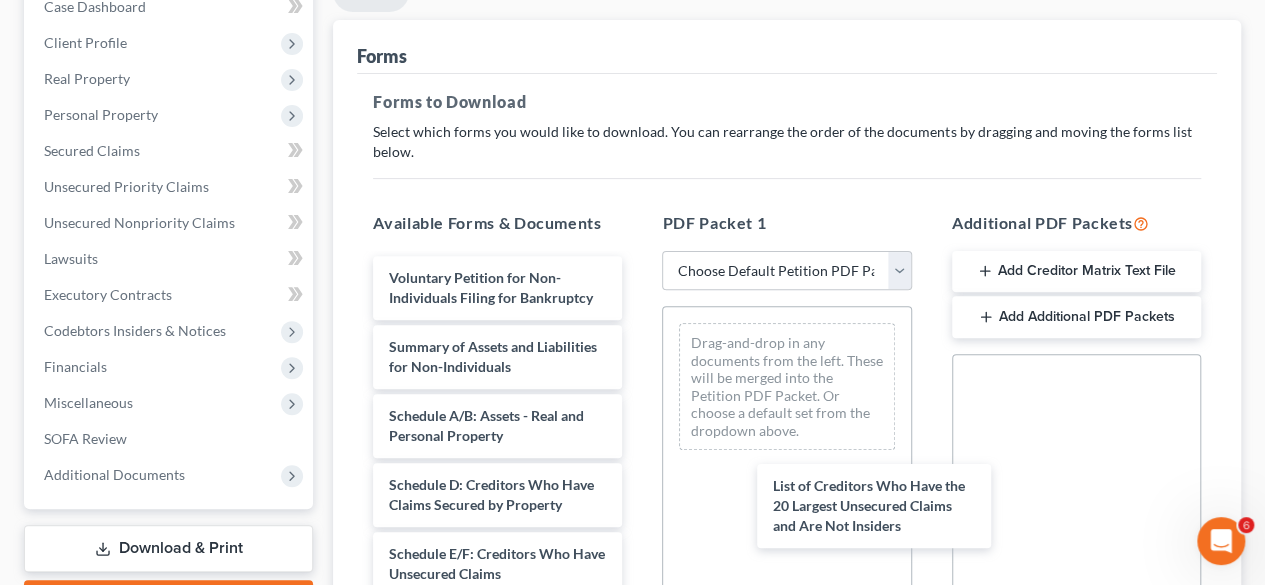 drag, startPoint x: 499, startPoint y: 461, endPoint x: 537, endPoint y: 461, distance: 38 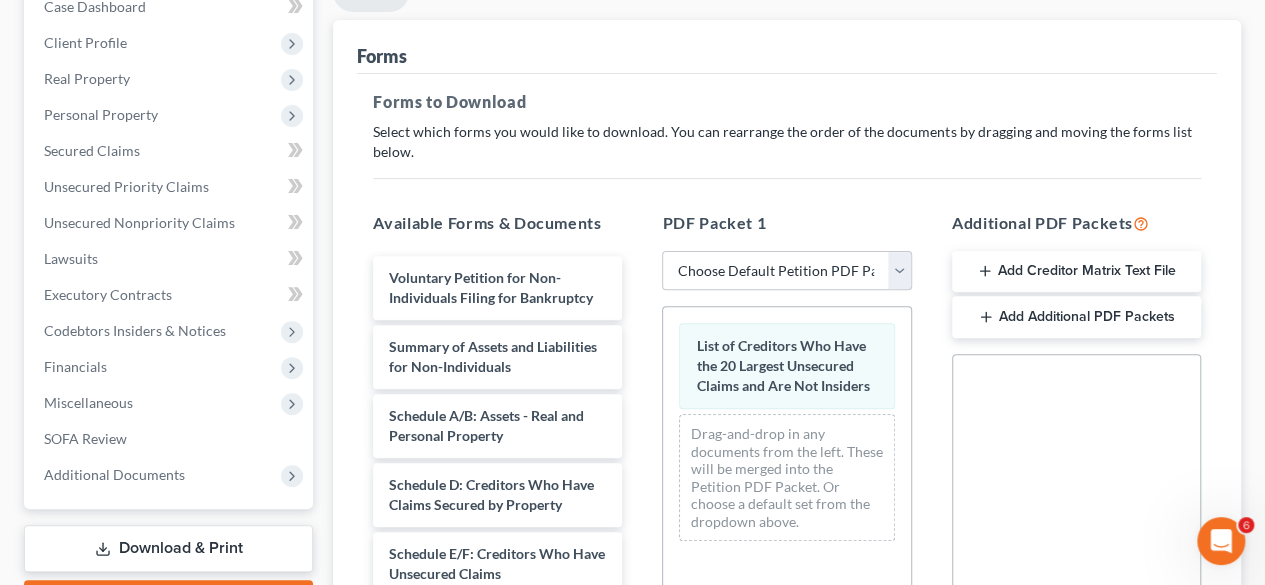 scroll, scrollTop: 668, scrollLeft: 0, axis: vertical 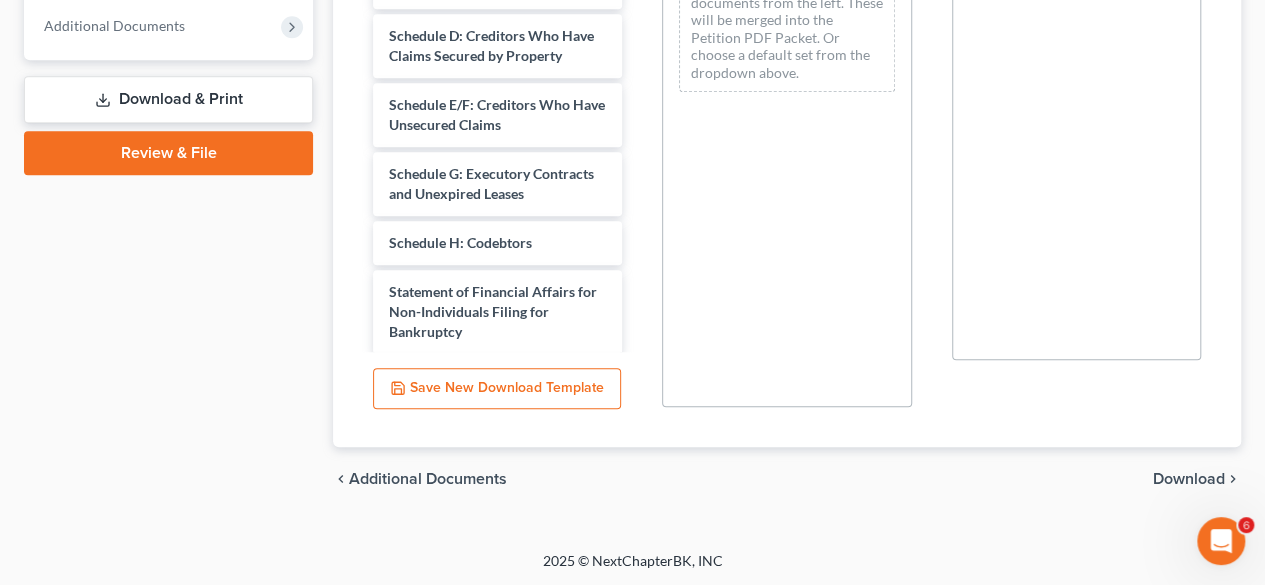 click on "Download" at bounding box center [1189, 479] 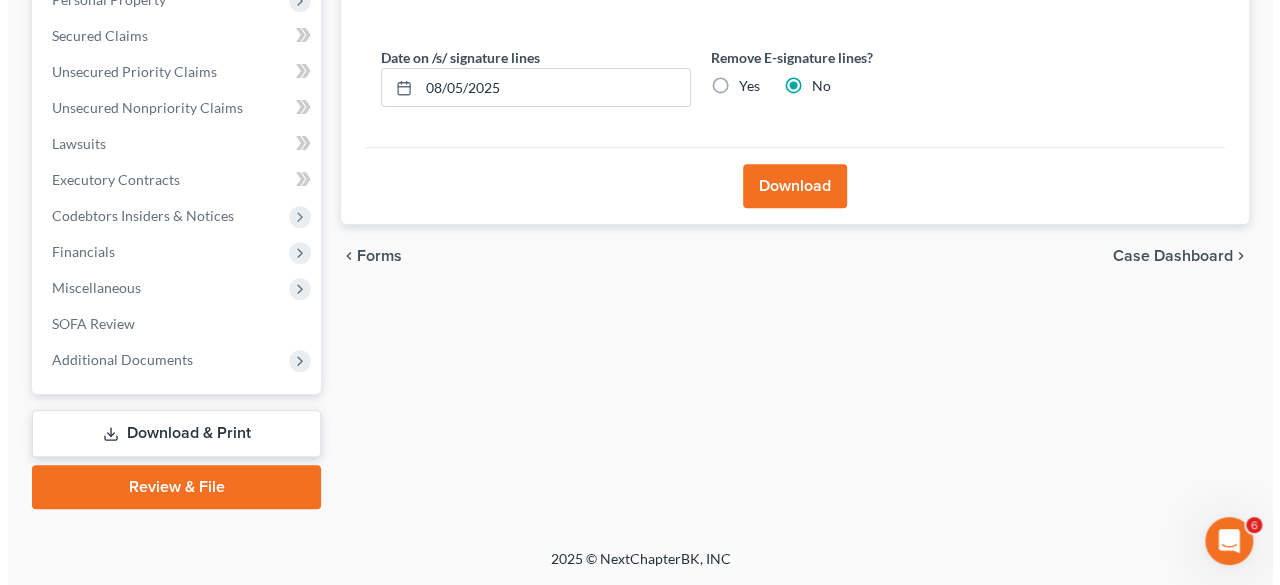 scroll, scrollTop: 331, scrollLeft: 0, axis: vertical 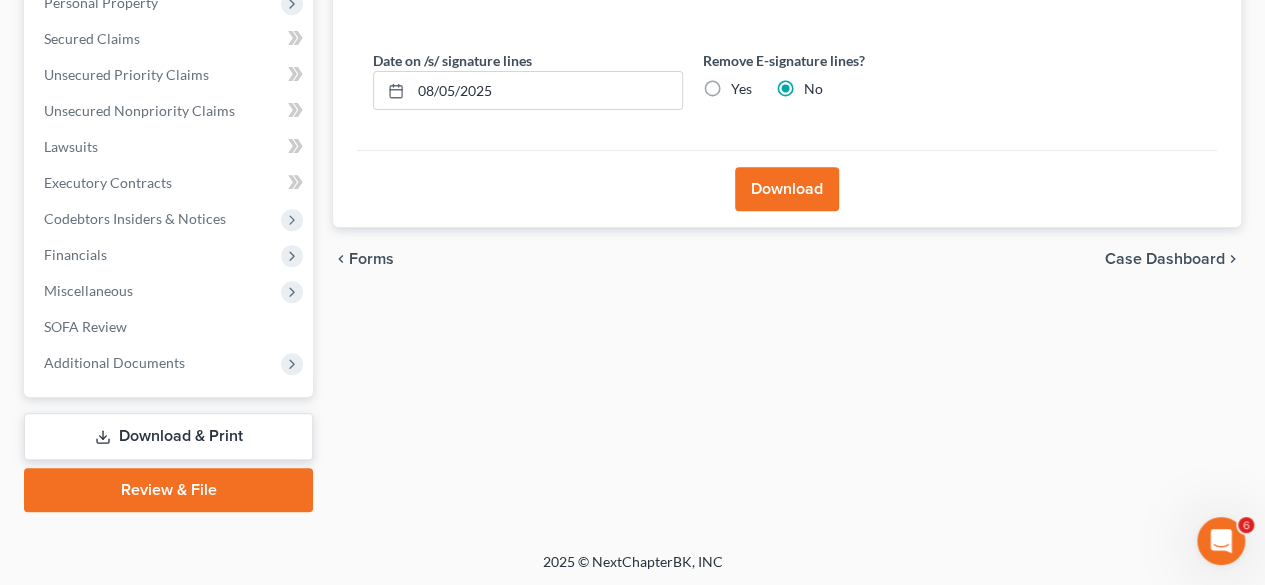 click on "Yes" at bounding box center (741, 89) 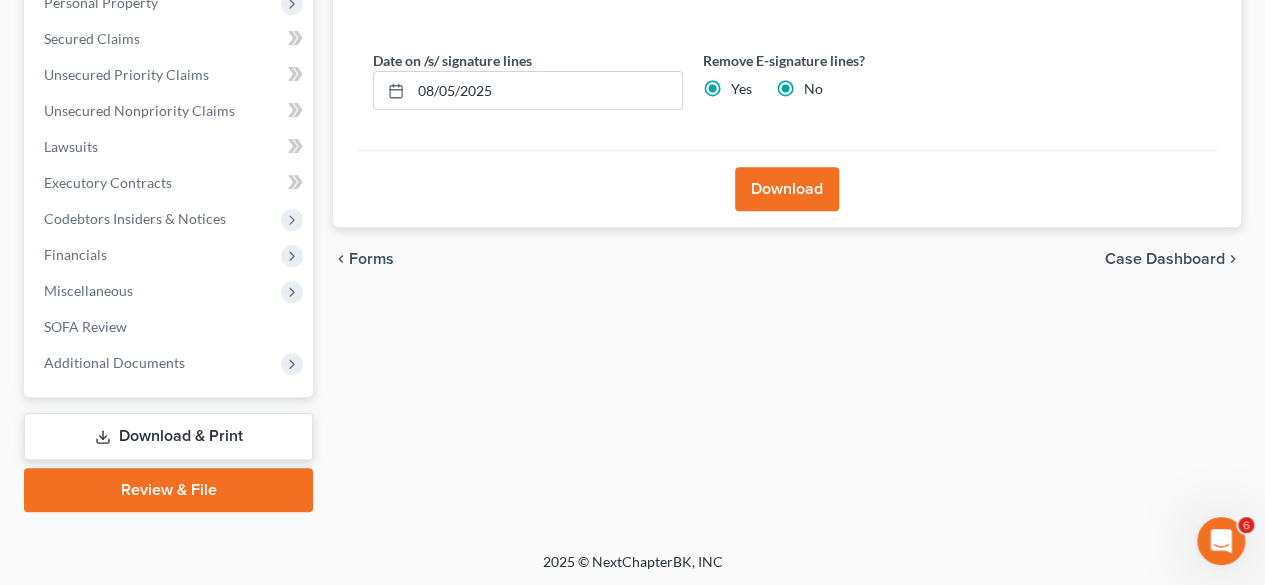 radio on "false" 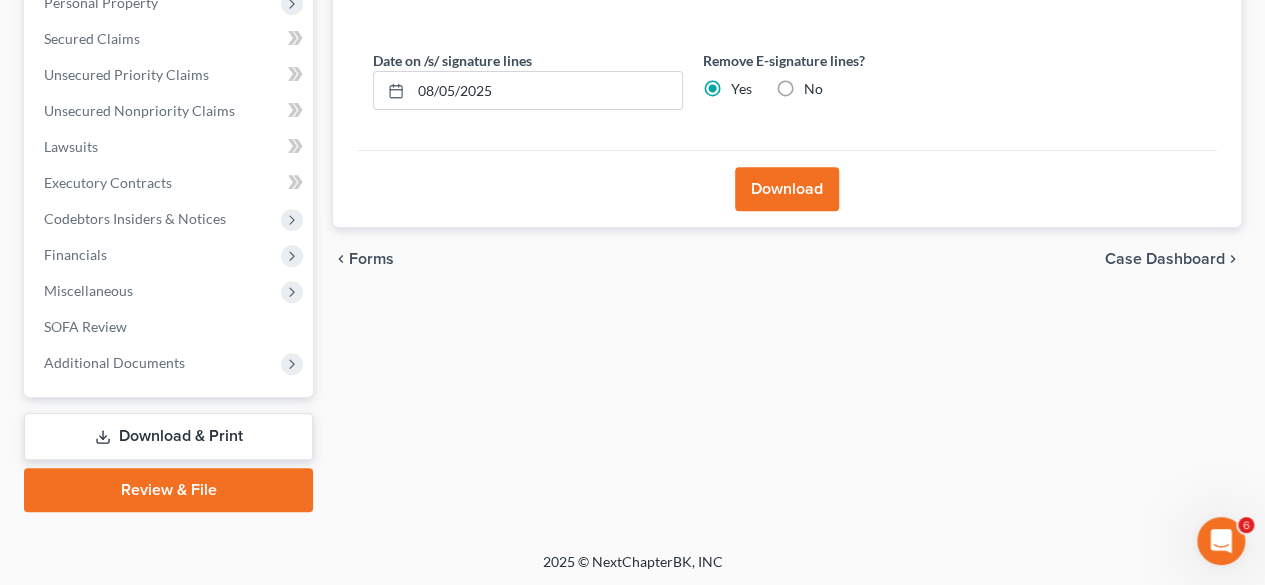 click on "Download" at bounding box center (787, 189) 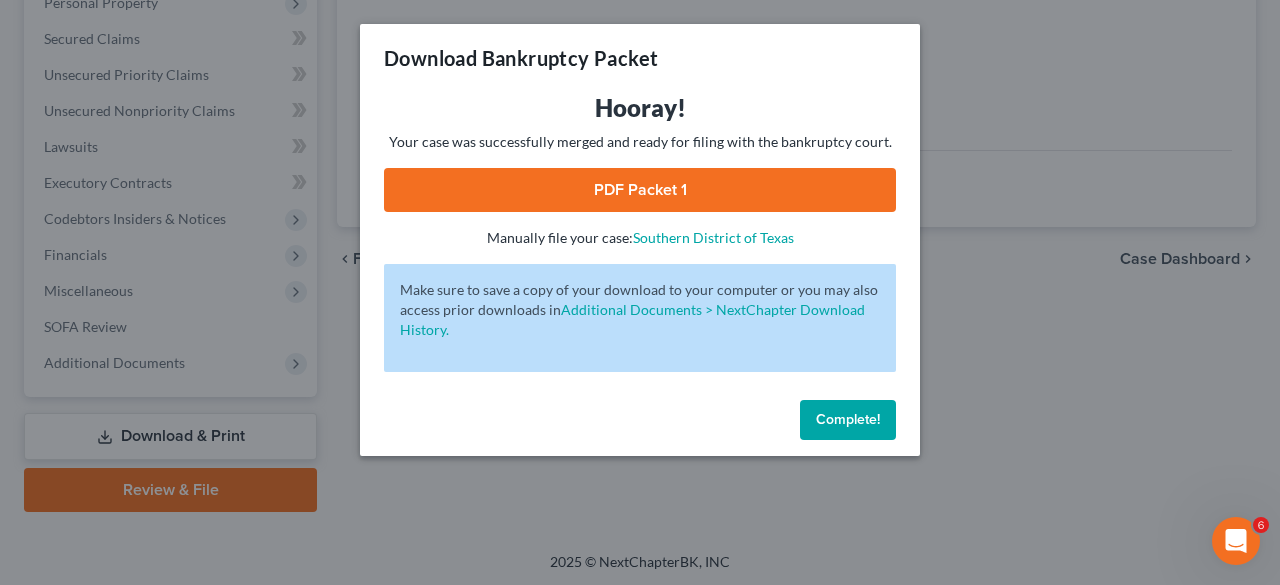 click on "PDF Packet 1" at bounding box center [640, 190] 